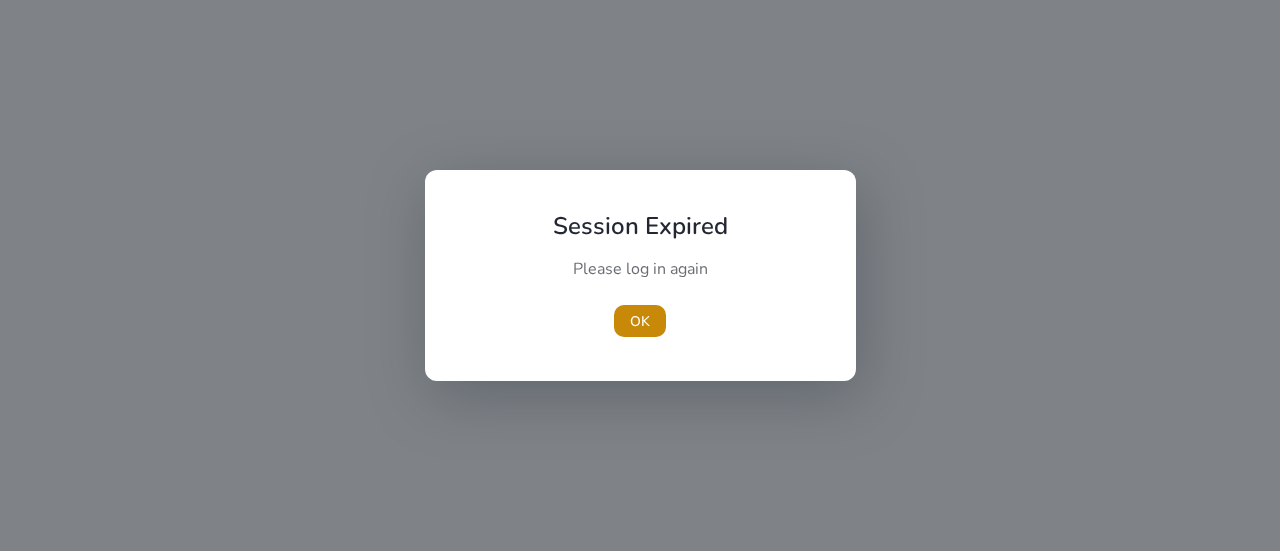scroll, scrollTop: 0, scrollLeft: 0, axis: both 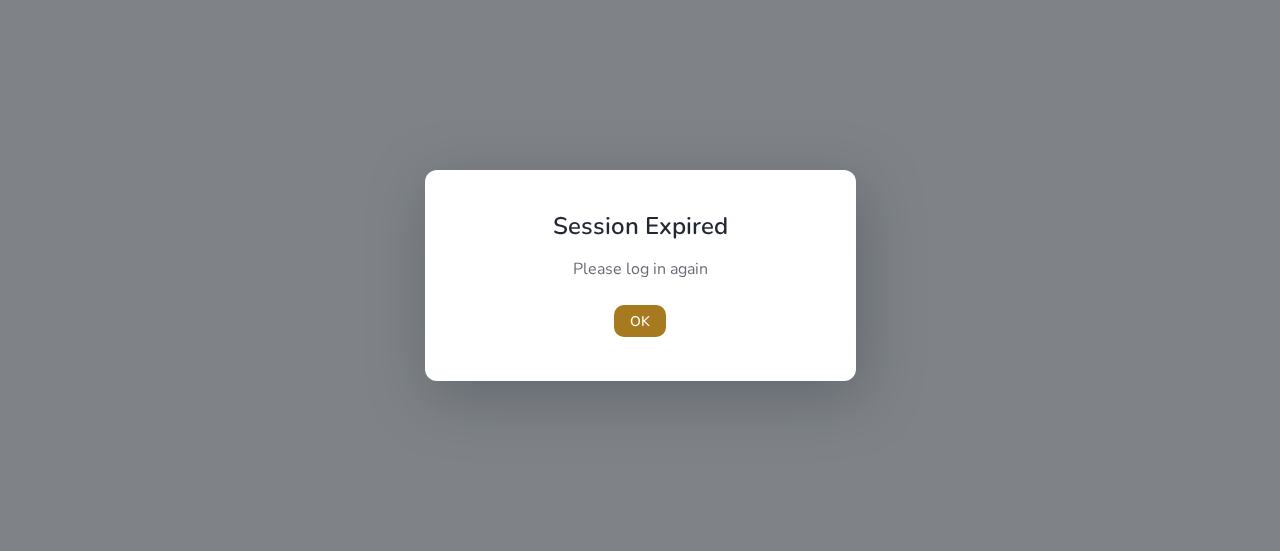click at bounding box center (640, 321) 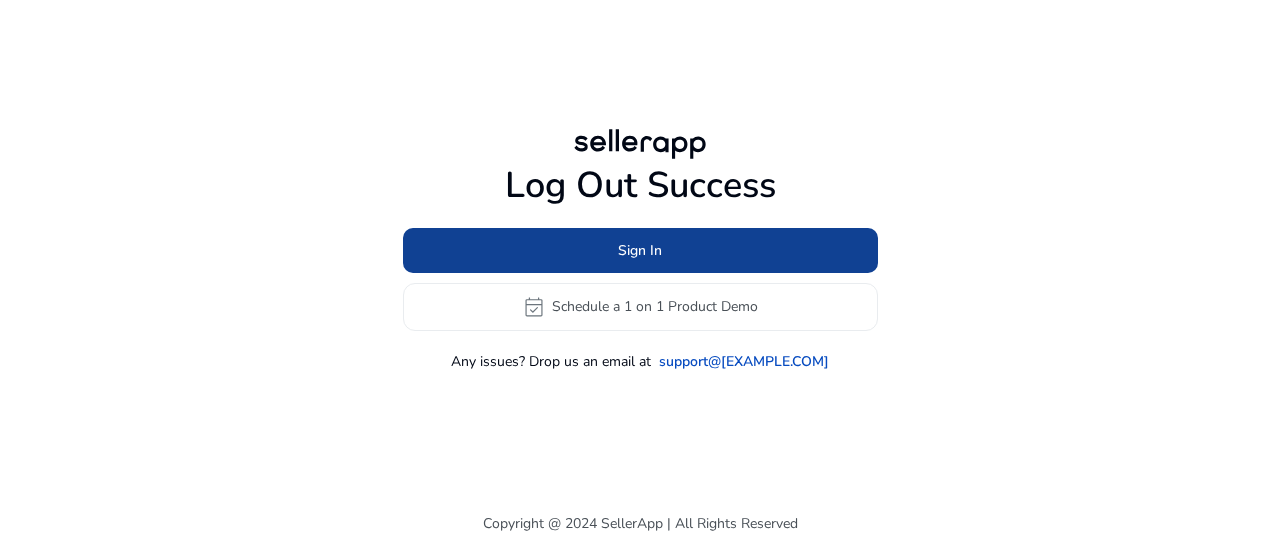 click 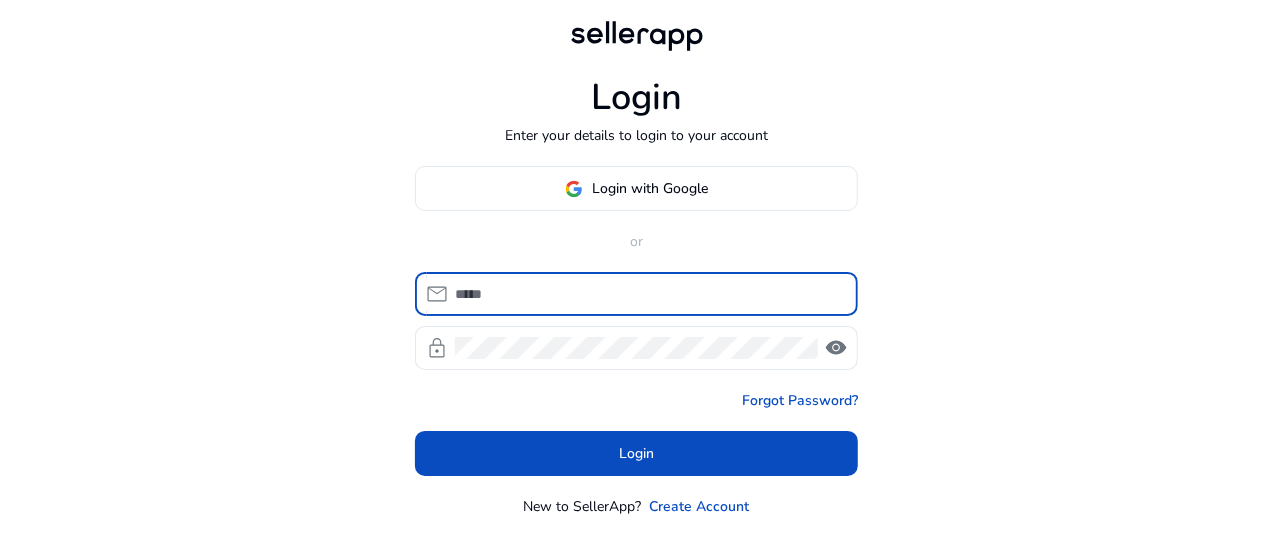 type on "**********" 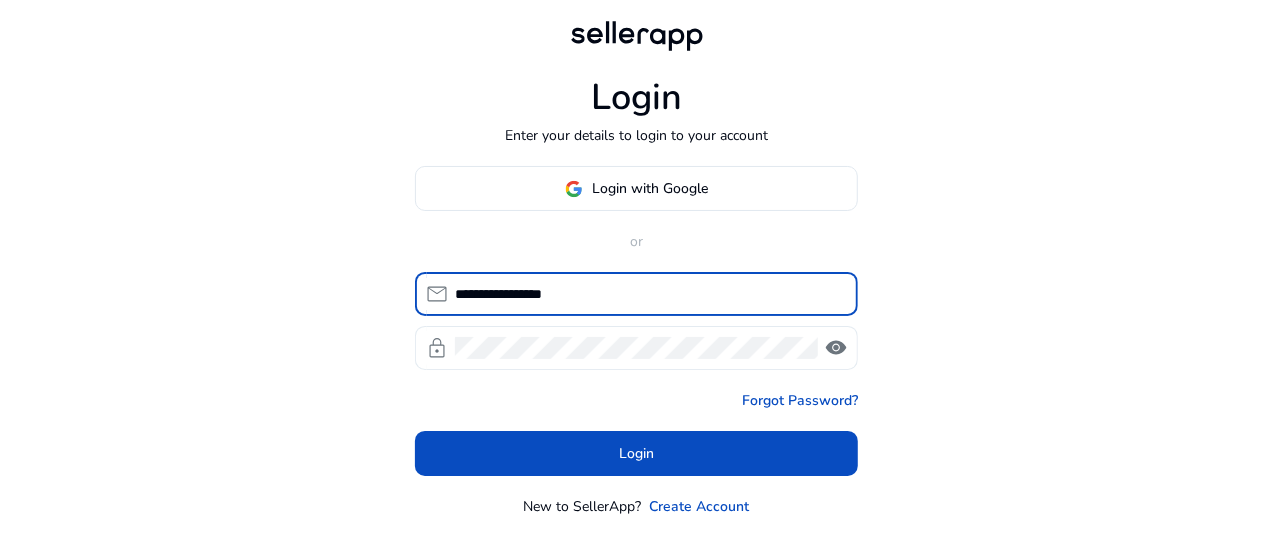 click on "visibility" 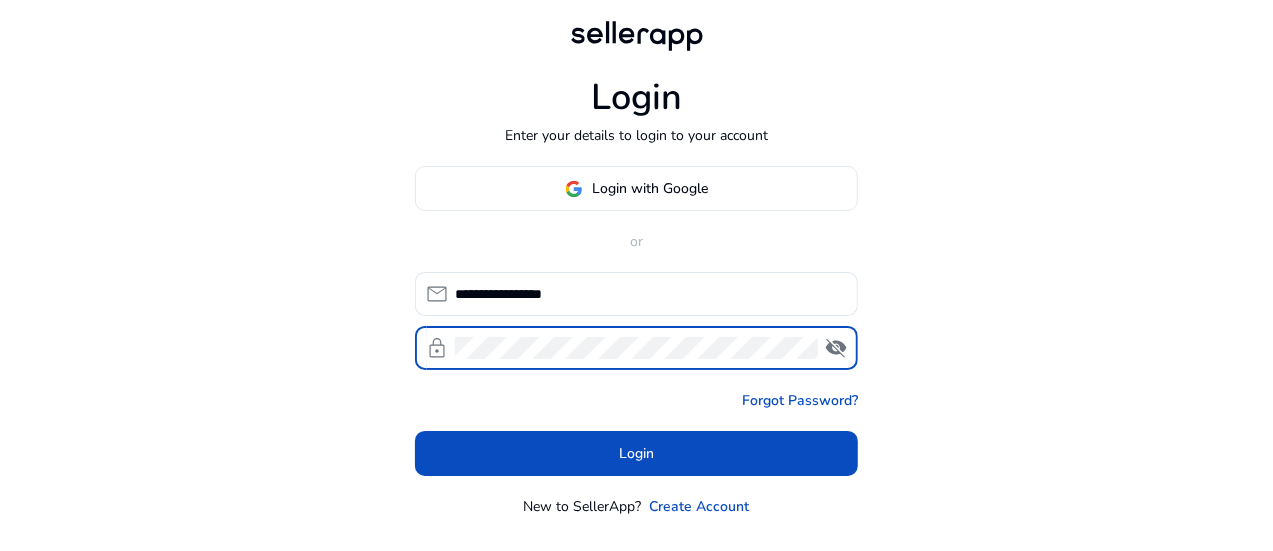 click on "visibility_off" 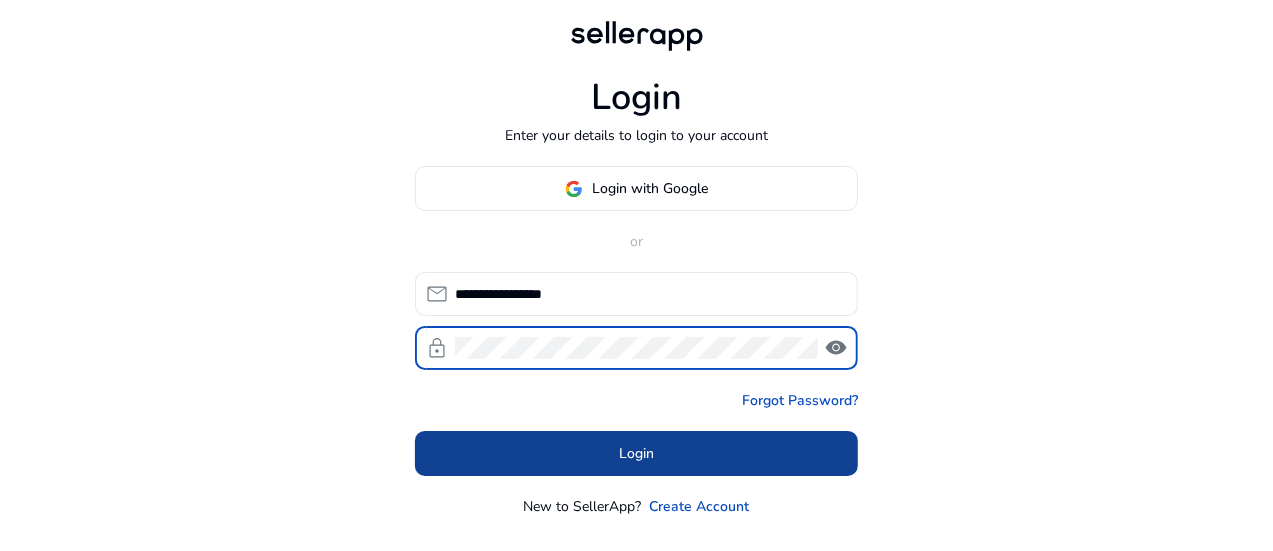 click at bounding box center [636, 454] 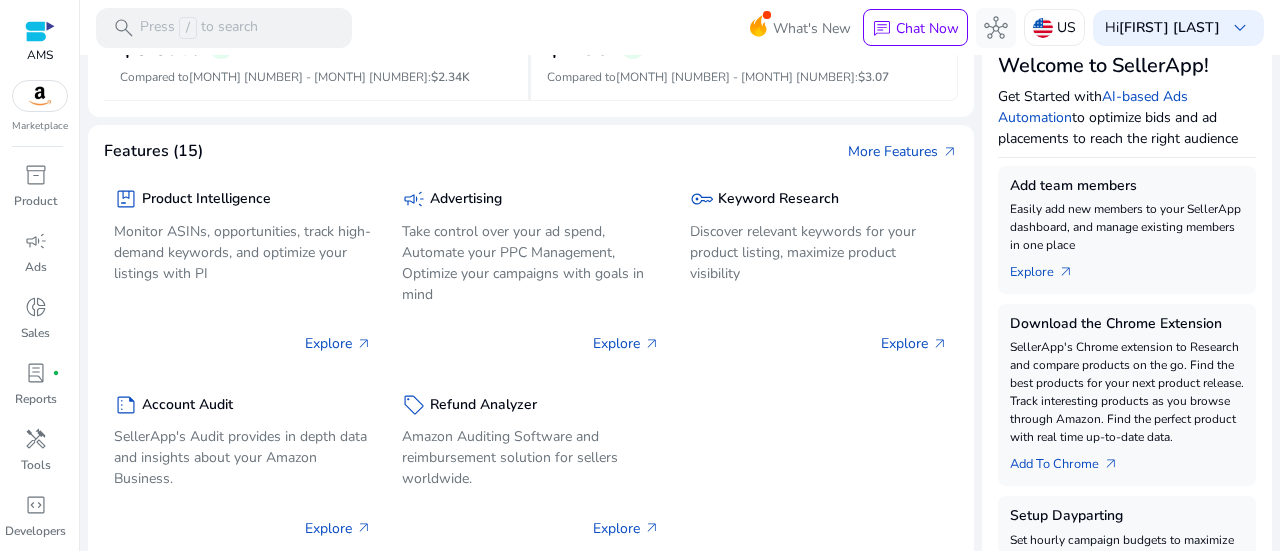 scroll, scrollTop: 300, scrollLeft: 0, axis: vertical 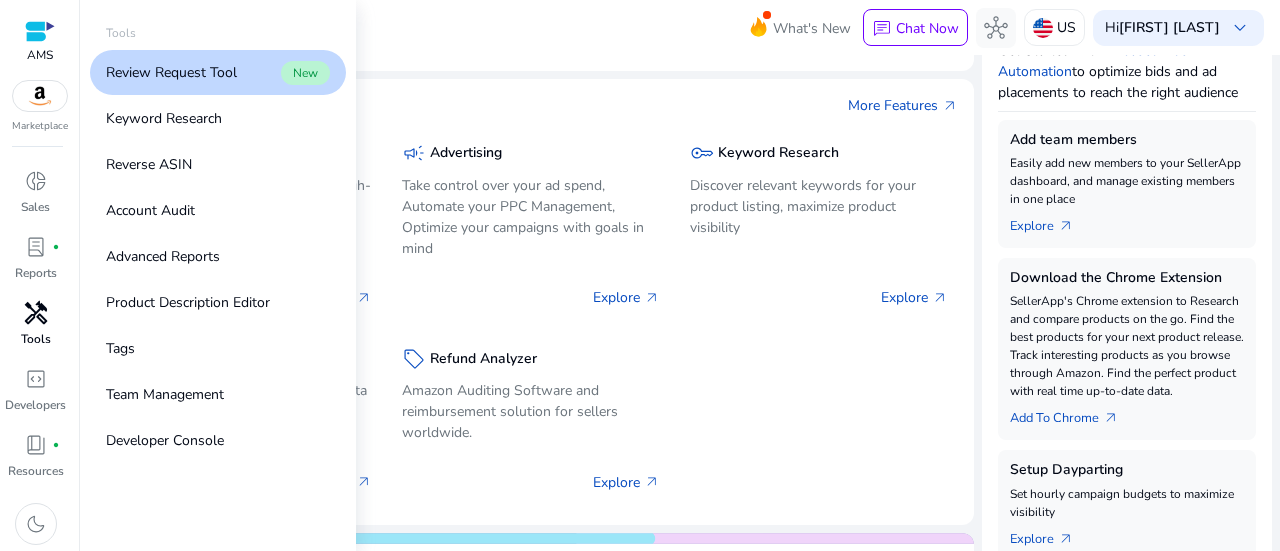 click on "Tools" at bounding box center [36, 339] 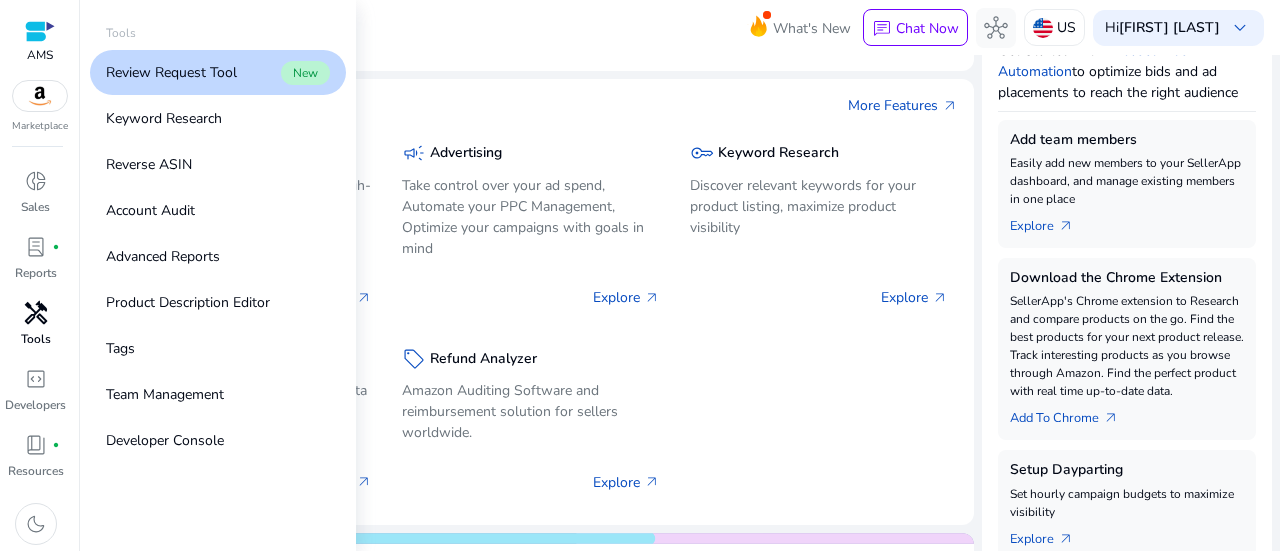 scroll, scrollTop: 0, scrollLeft: 0, axis: both 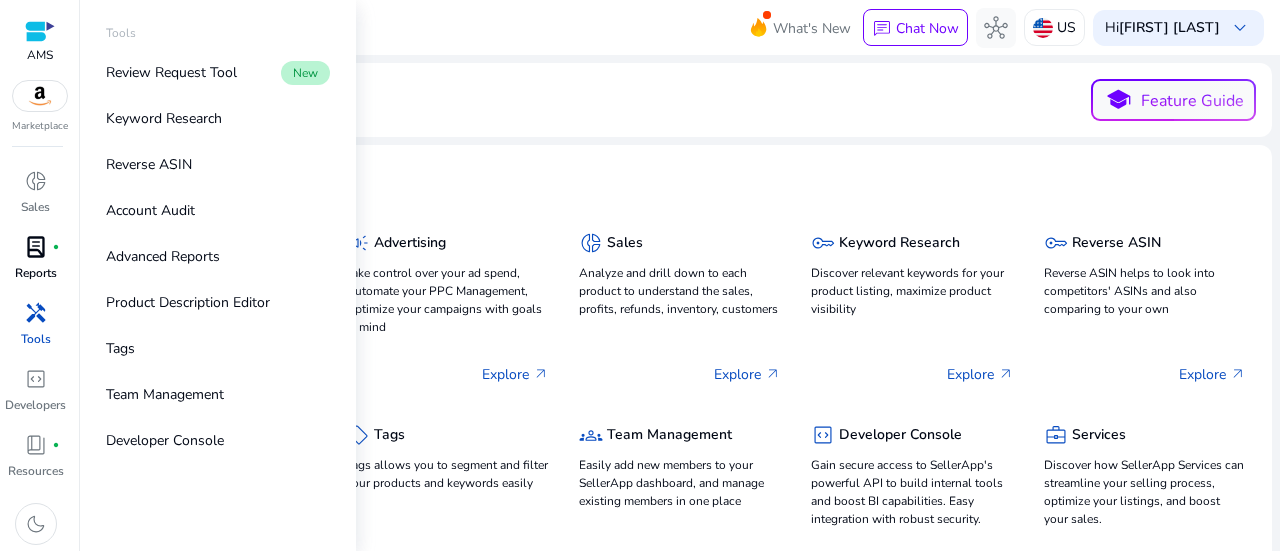 click on "lab_profile   fiber_manual_record   Reports" at bounding box center (35, 264) 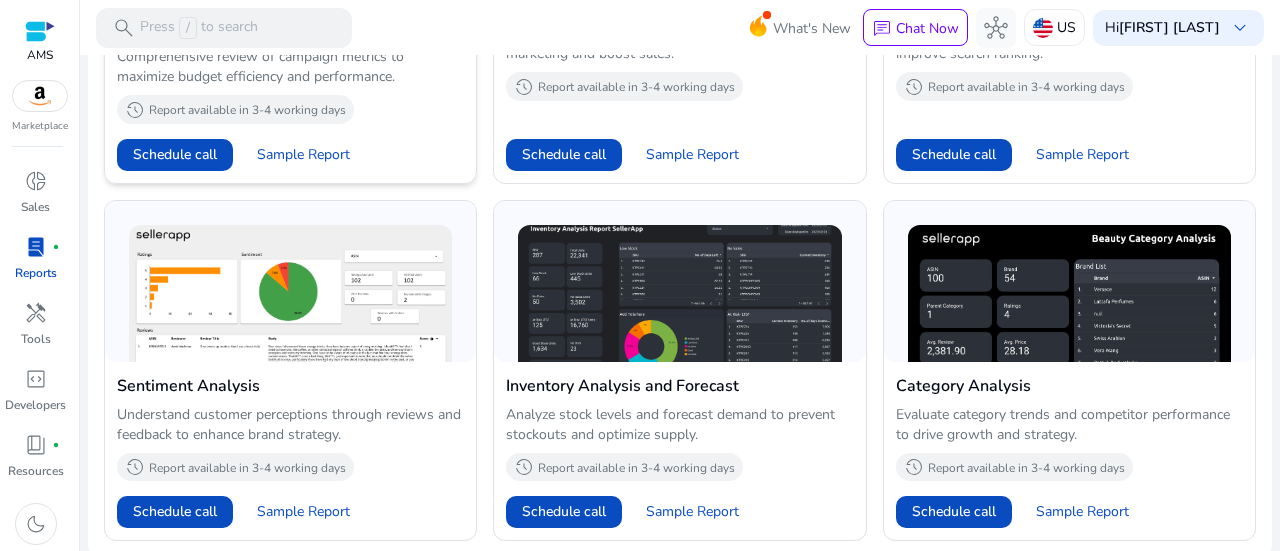 scroll, scrollTop: 1153, scrollLeft: 0, axis: vertical 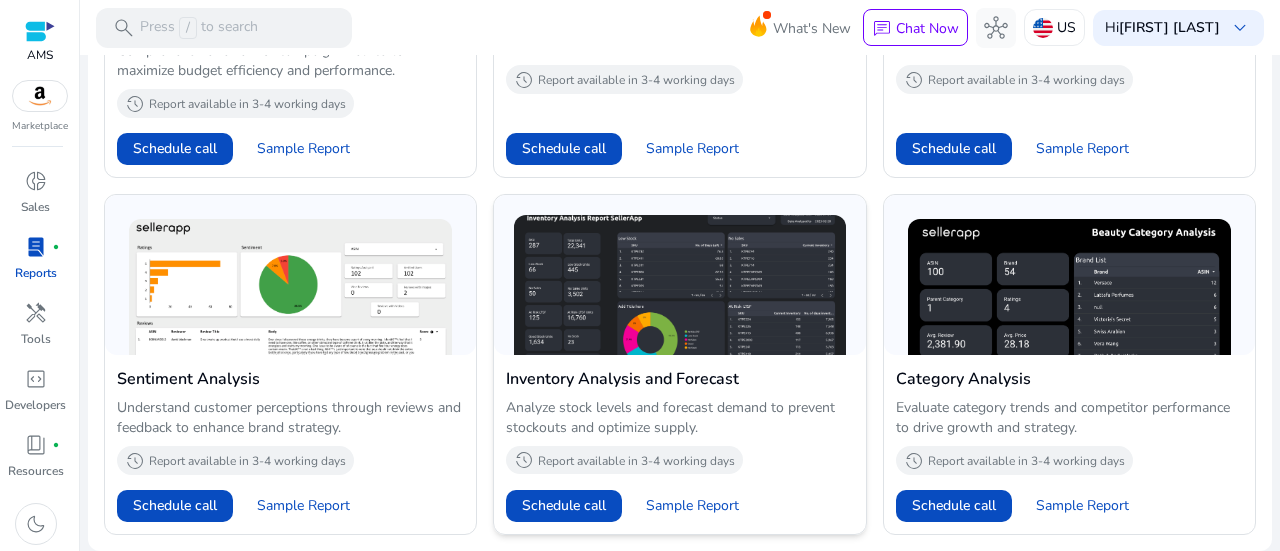click 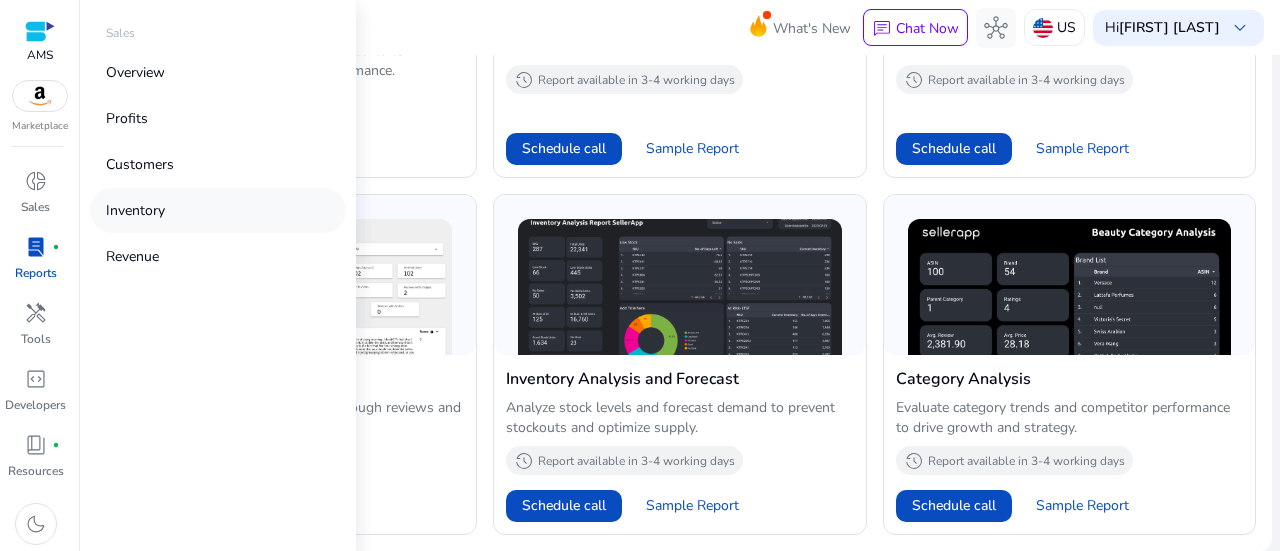 click on "Inventory" at bounding box center (135, 210) 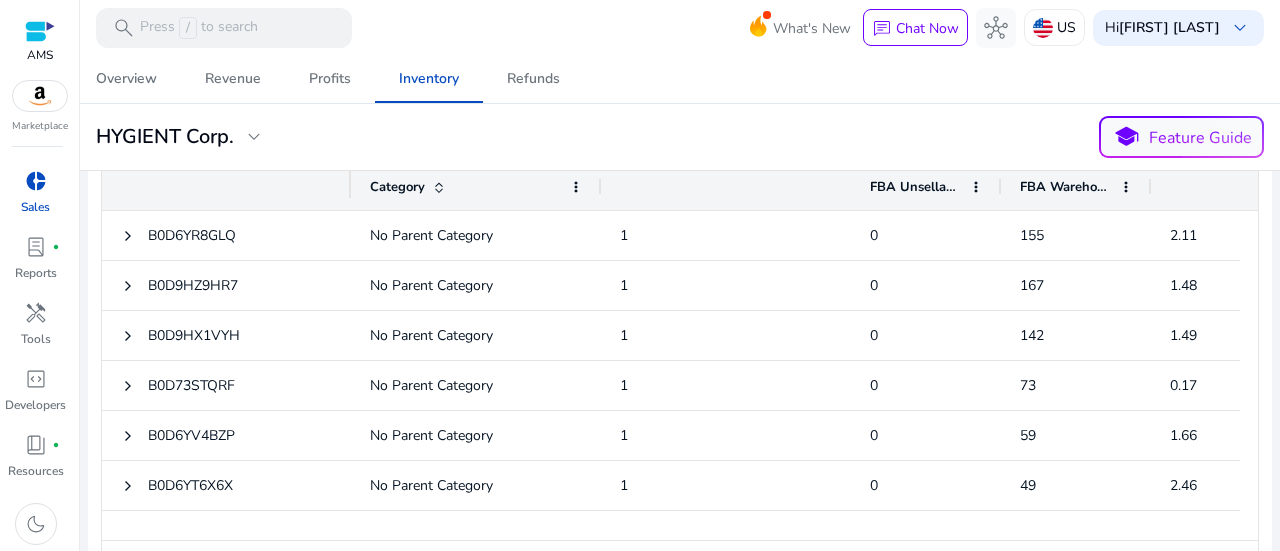 scroll, scrollTop: 944, scrollLeft: 0, axis: vertical 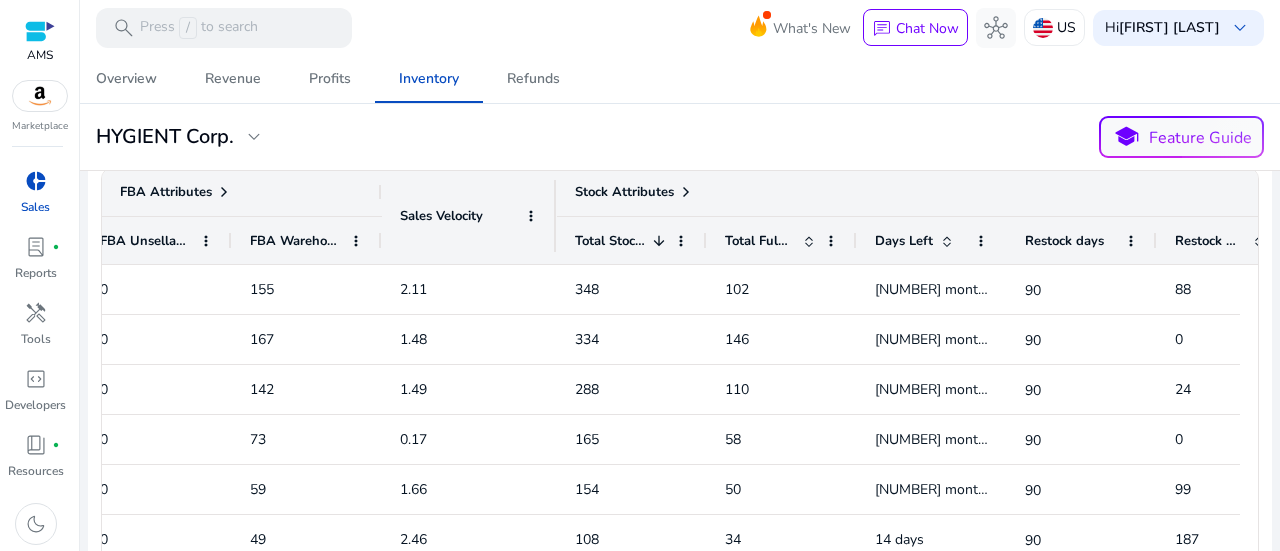 click 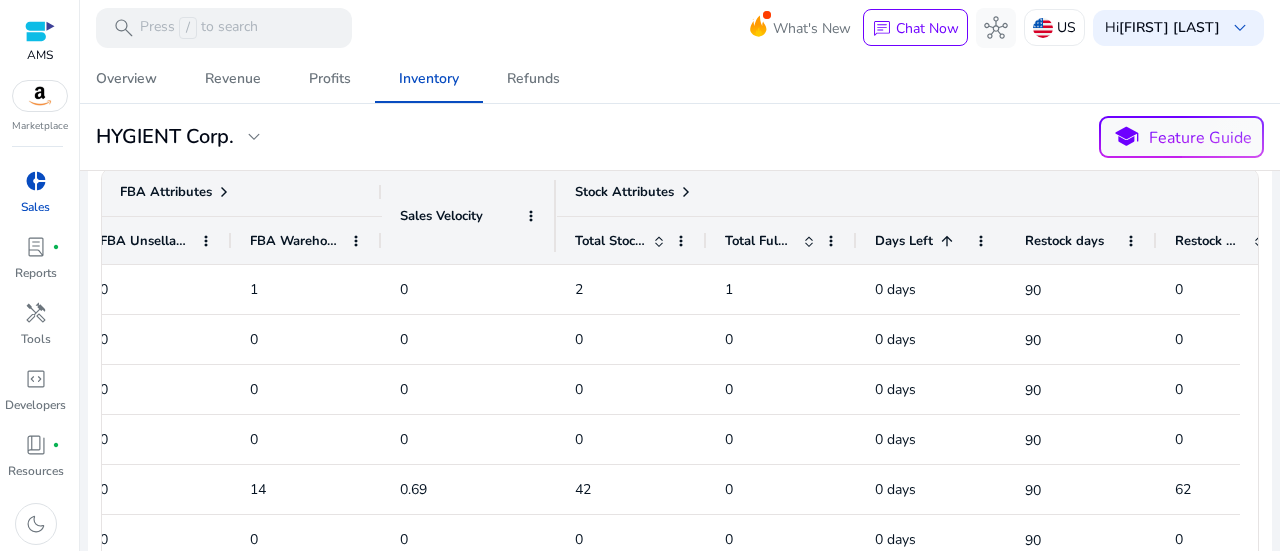 click 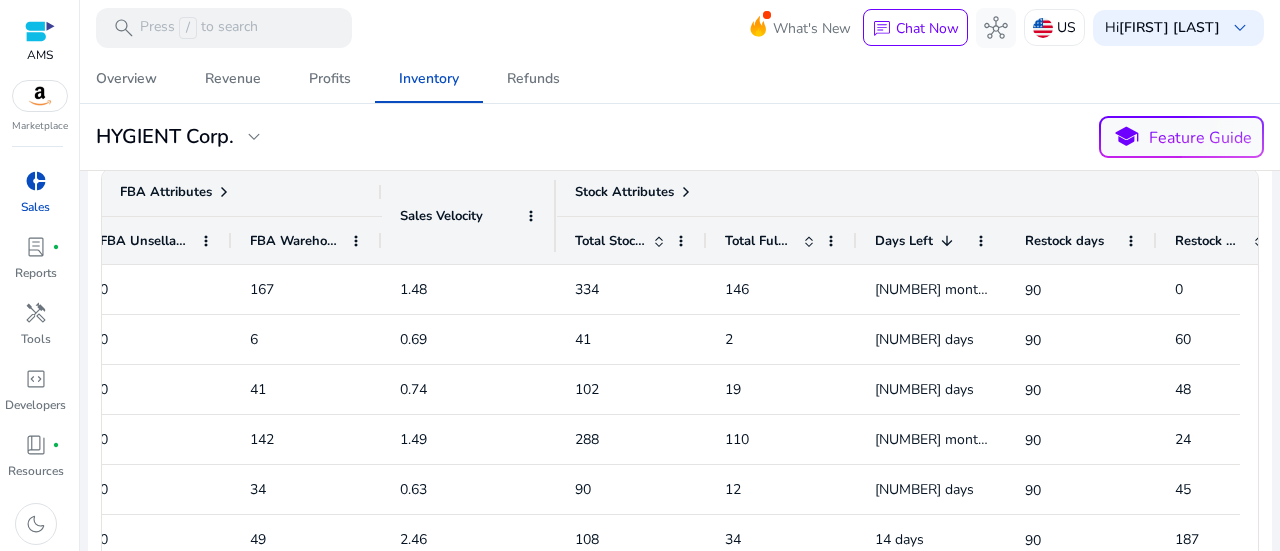 click 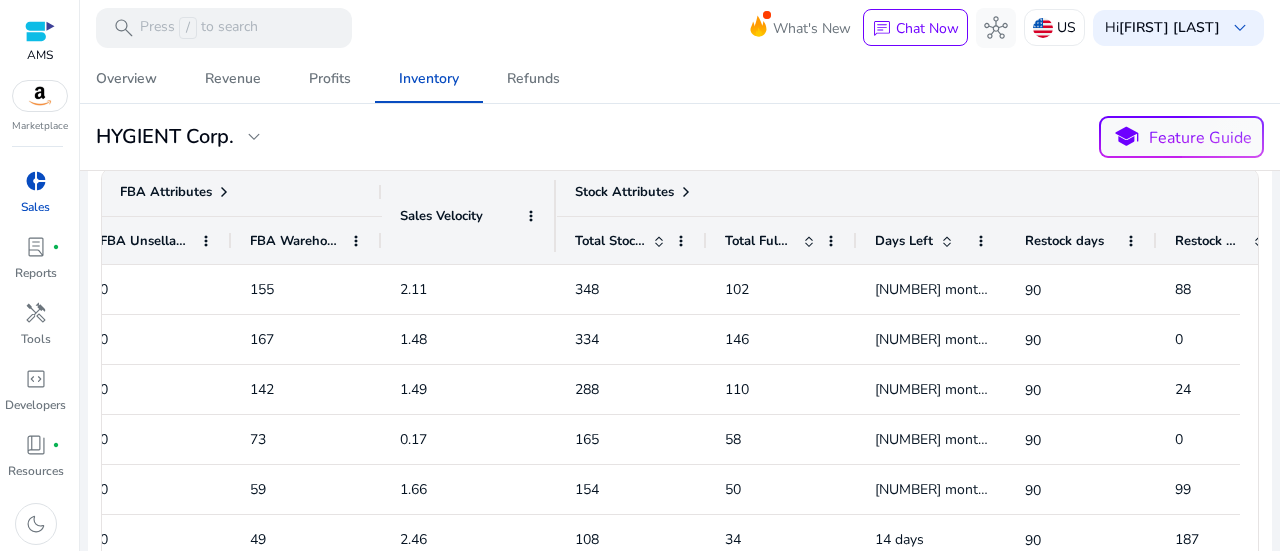 click 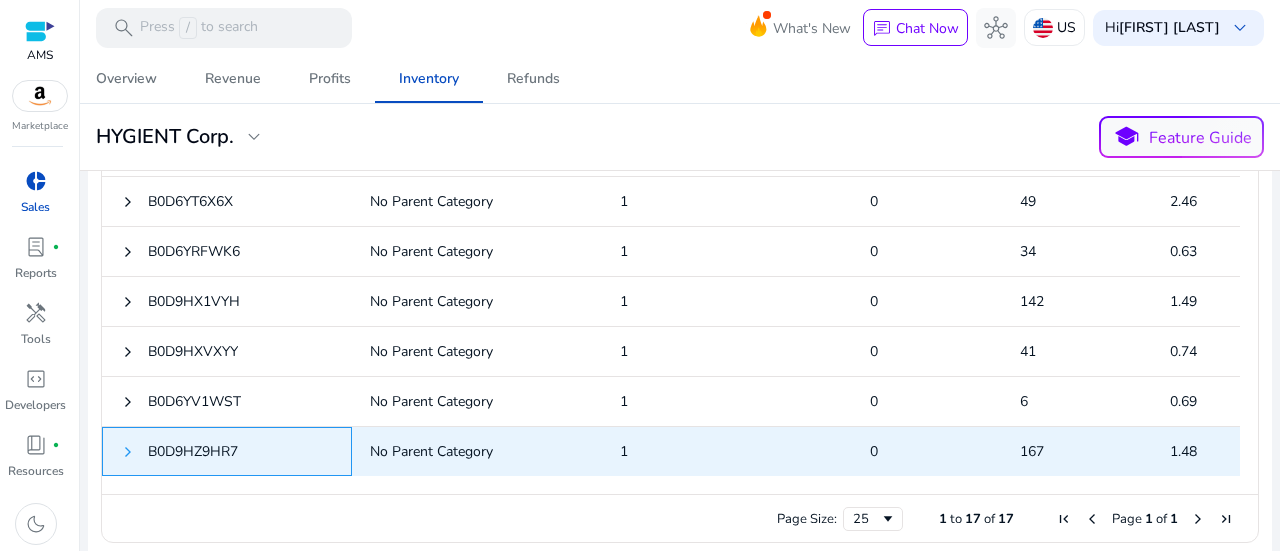 click 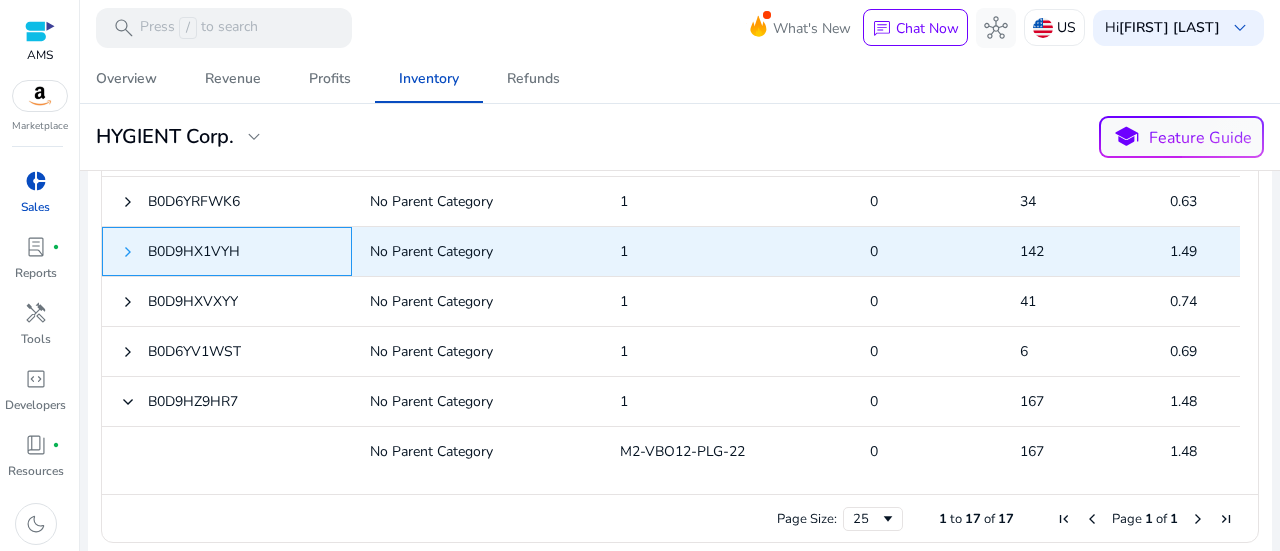 click 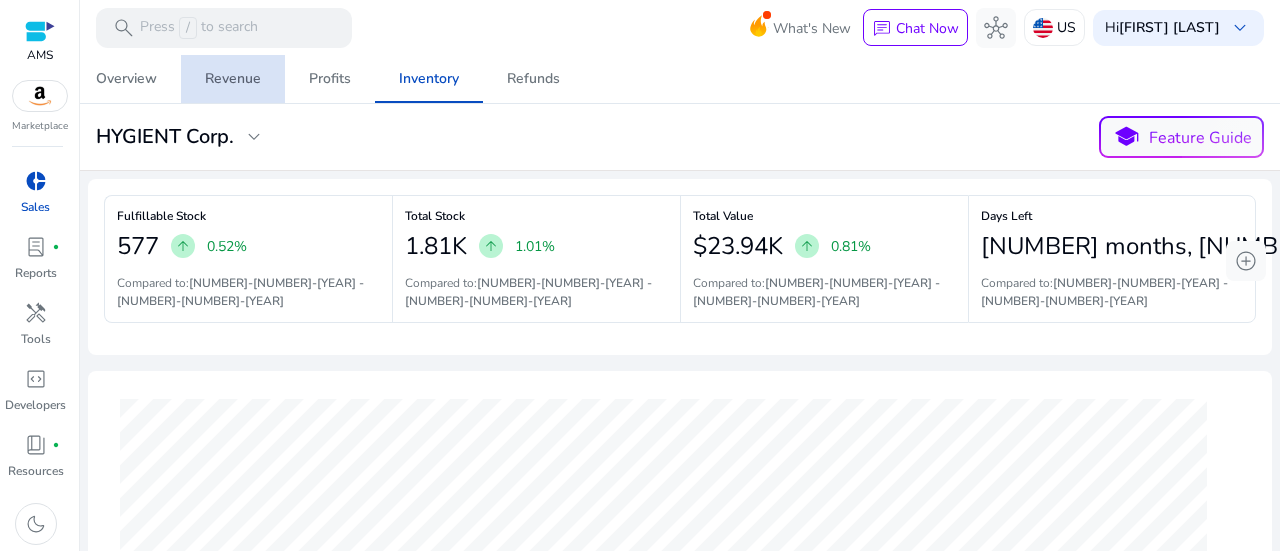 click on "Revenue" at bounding box center [233, 79] 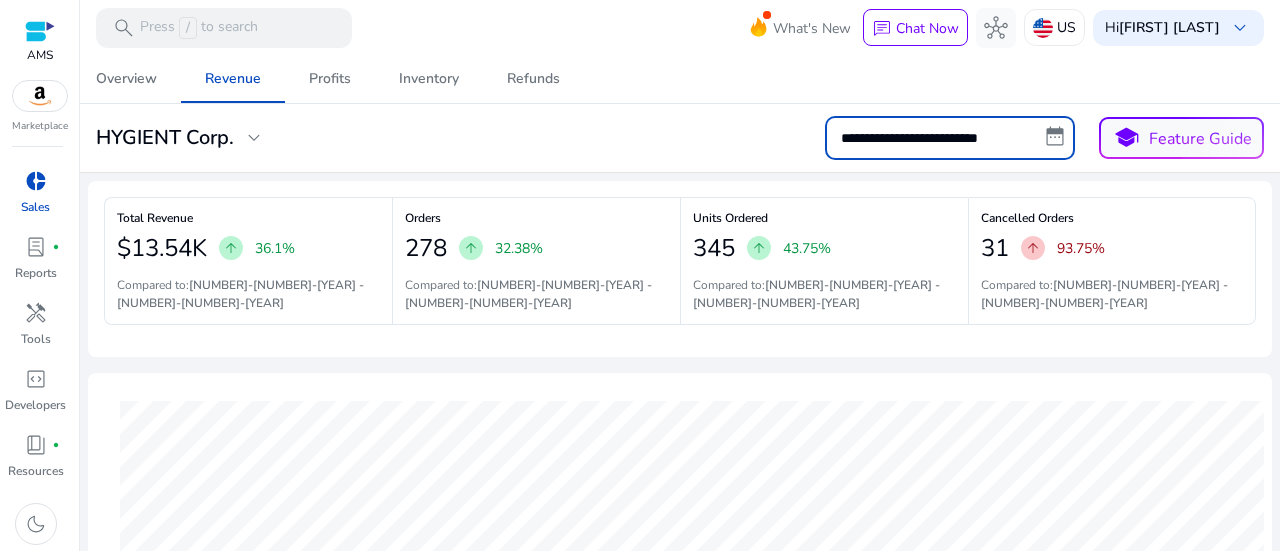 click on "**********" at bounding box center (950, 138) 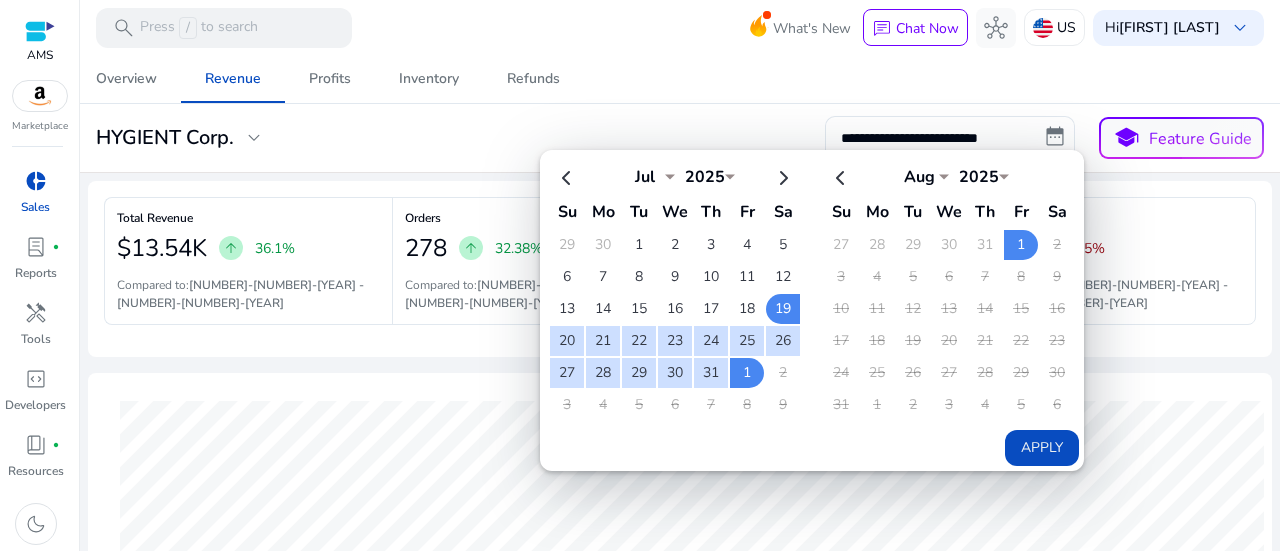 click on "Overview   Revenue   Profits   Inventory   Refunds" 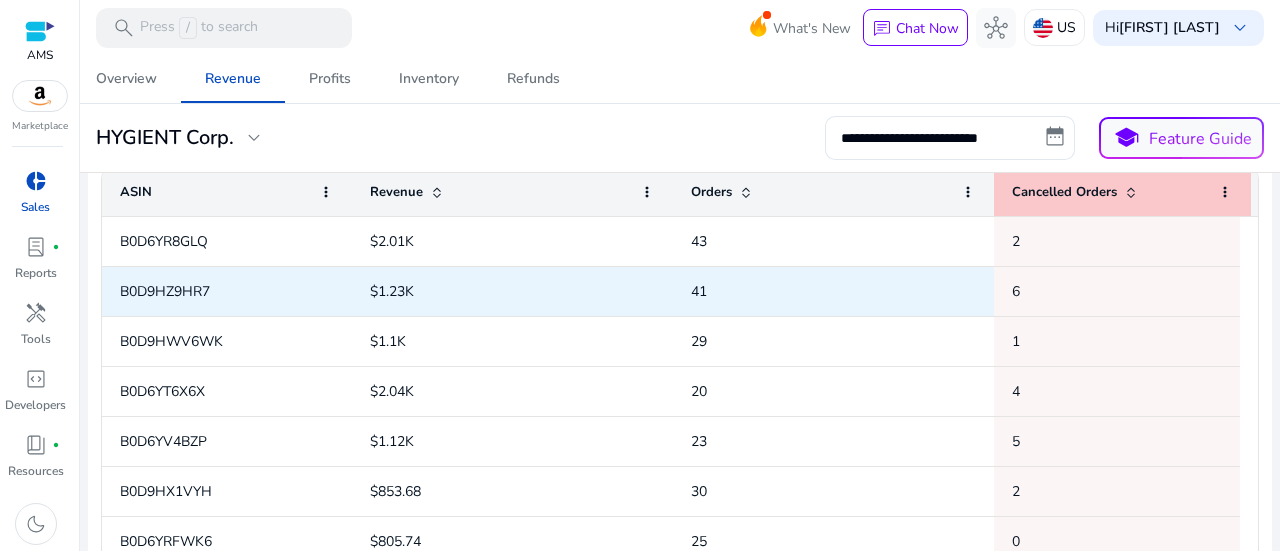 scroll, scrollTop: 724, scrollLeft: 0, axis: vertical 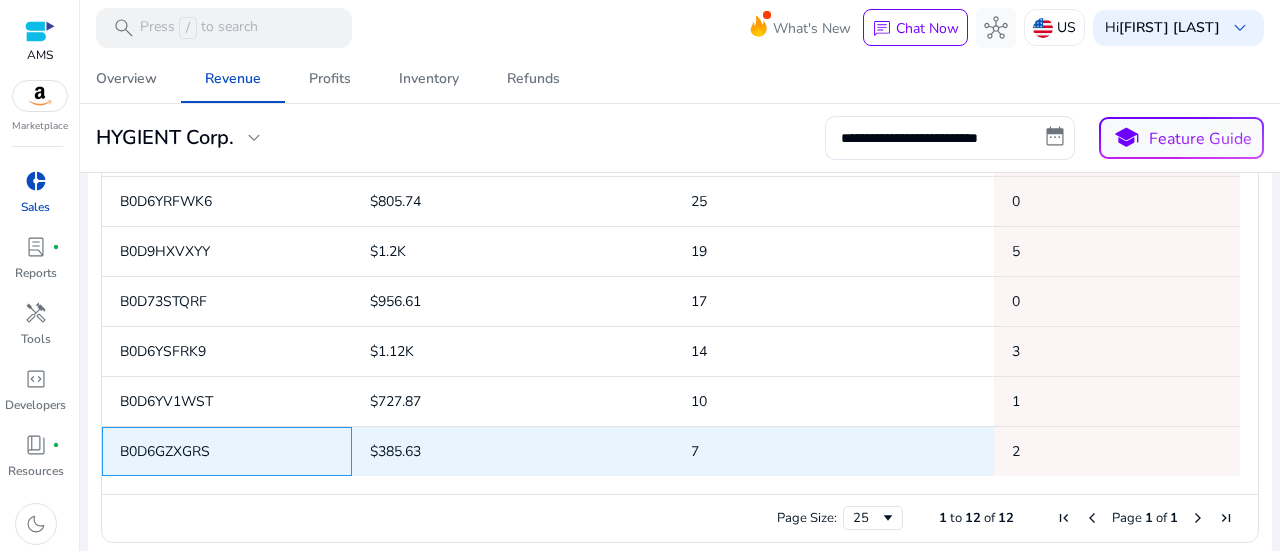 click on "B0D6GZXGRS" 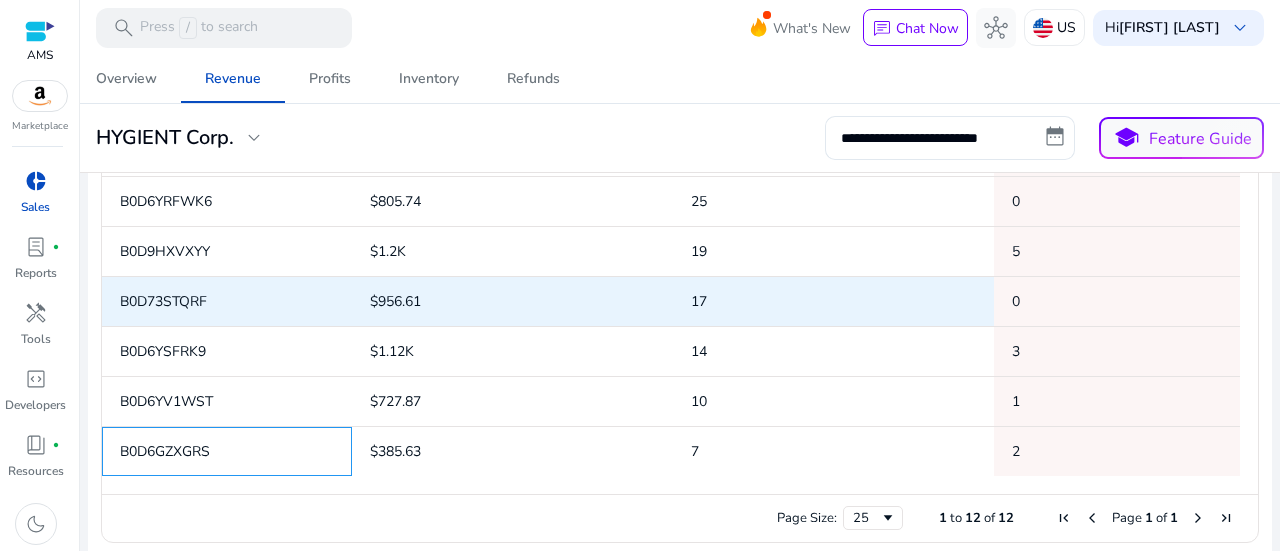 scroll, scrollTop: 138, scrollLeft: 0, axis: vertical 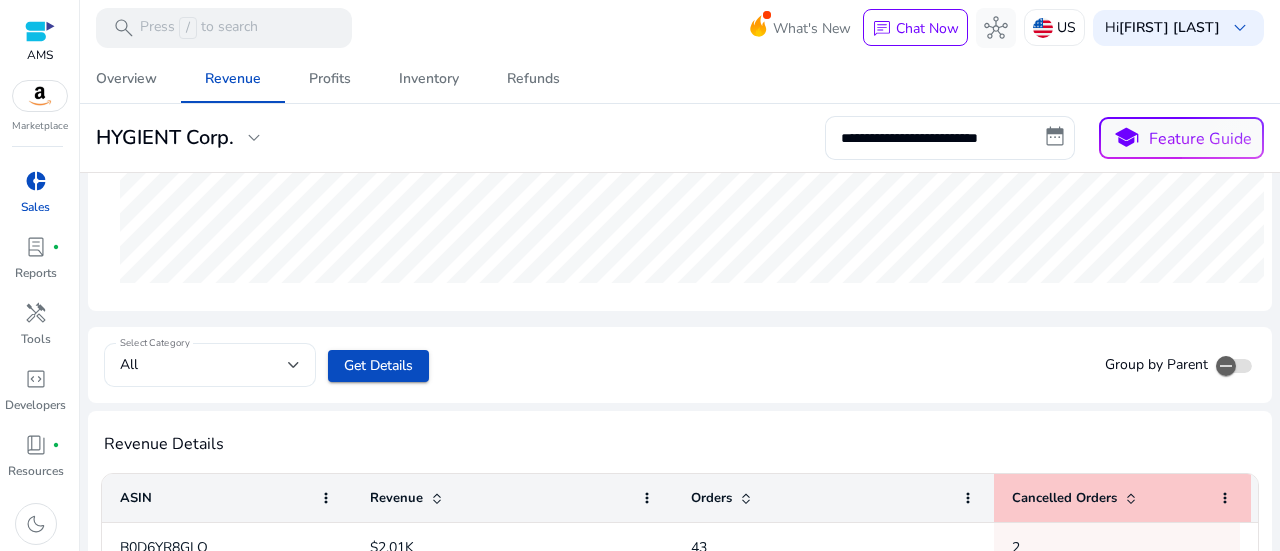 click at bounding box center [294, 365] 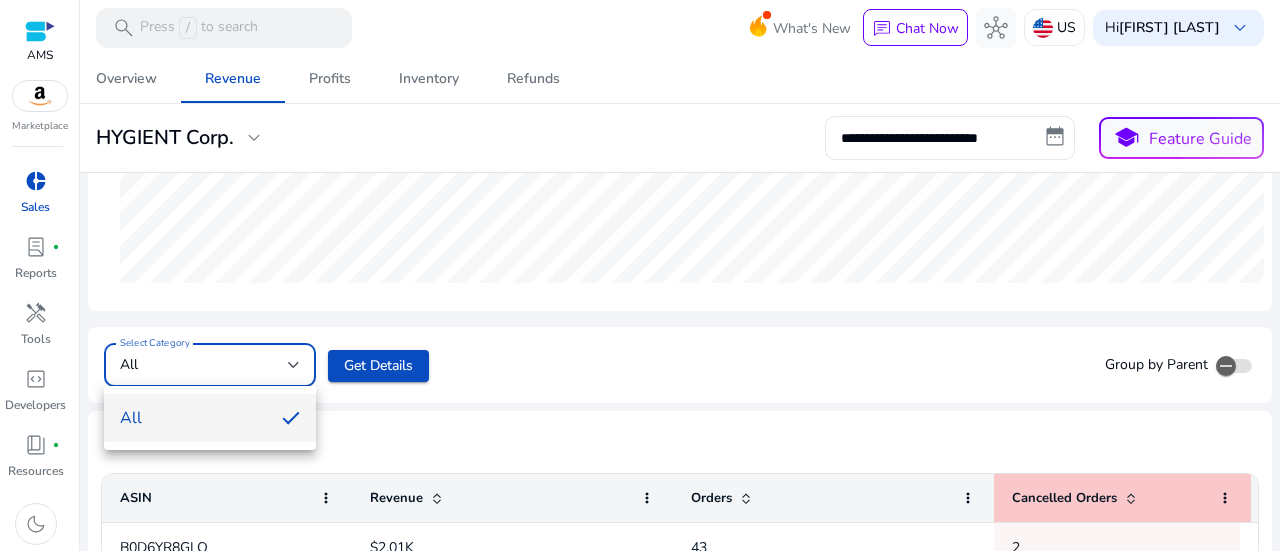 click at bounding box center (640, 275) 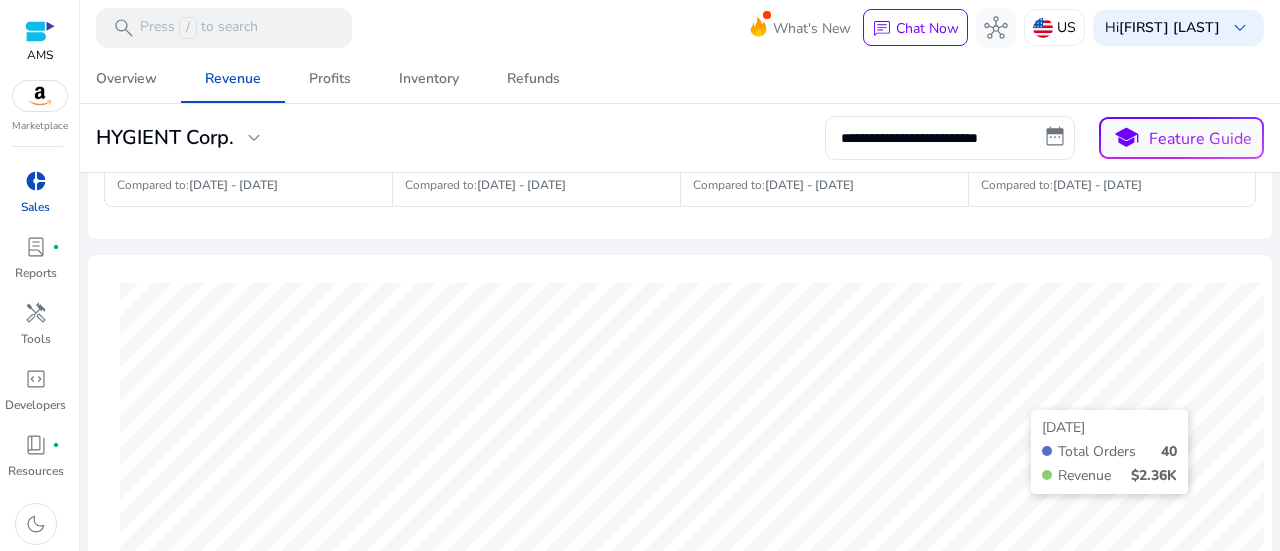 scroll, scrollTop: 0, scrollLeft: 0, axis: both 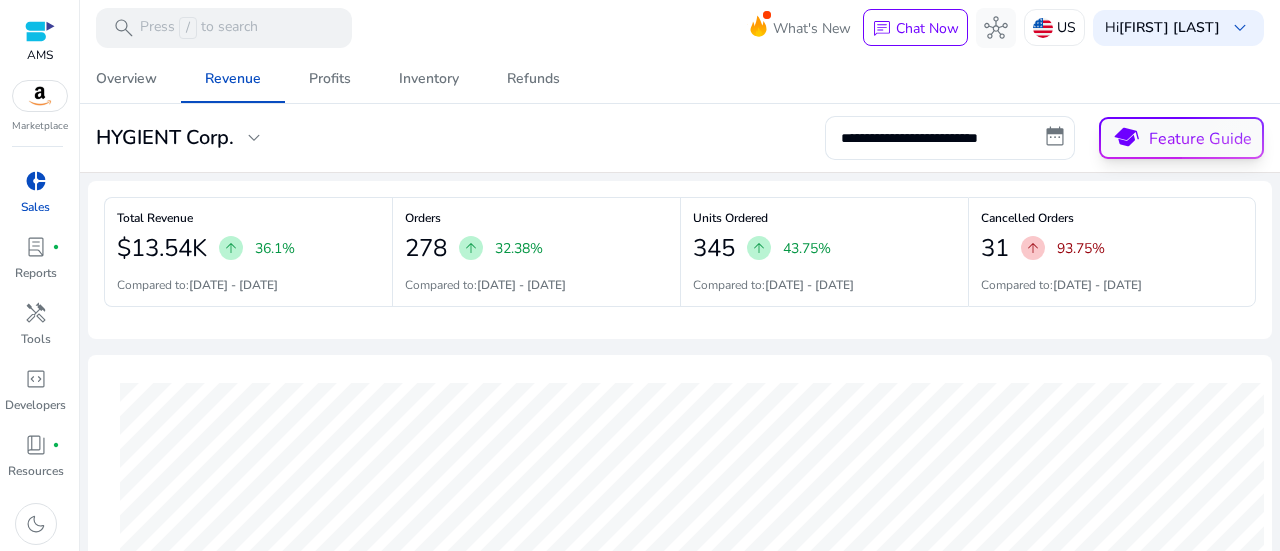 click on "school  Feature Guide" 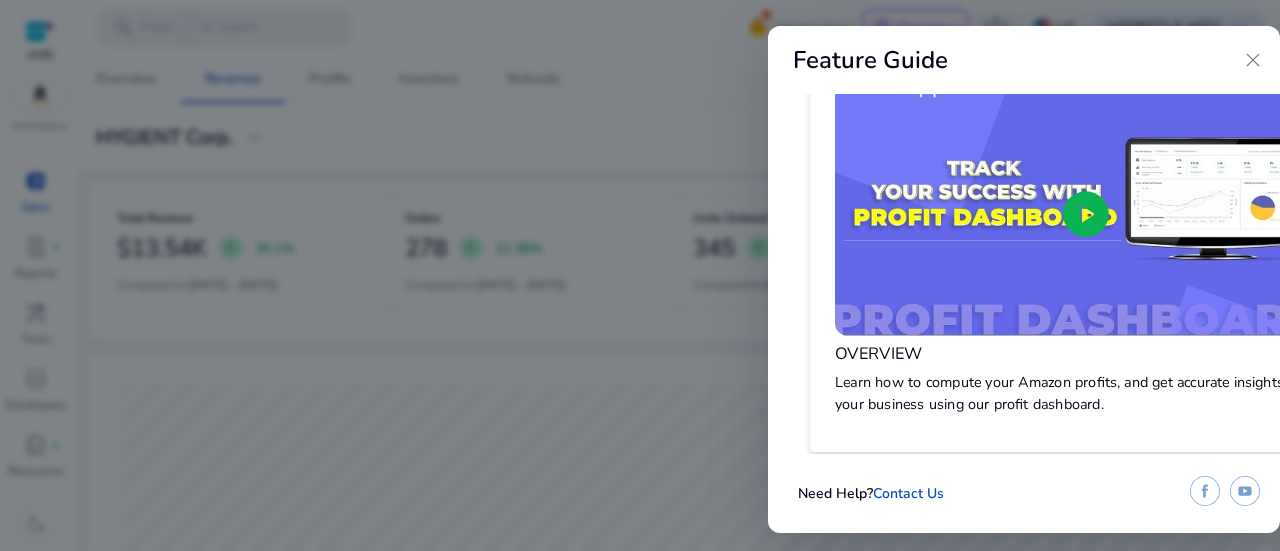 scroll, scrollTop: 43, scrollLeft: 0, axis: vertical 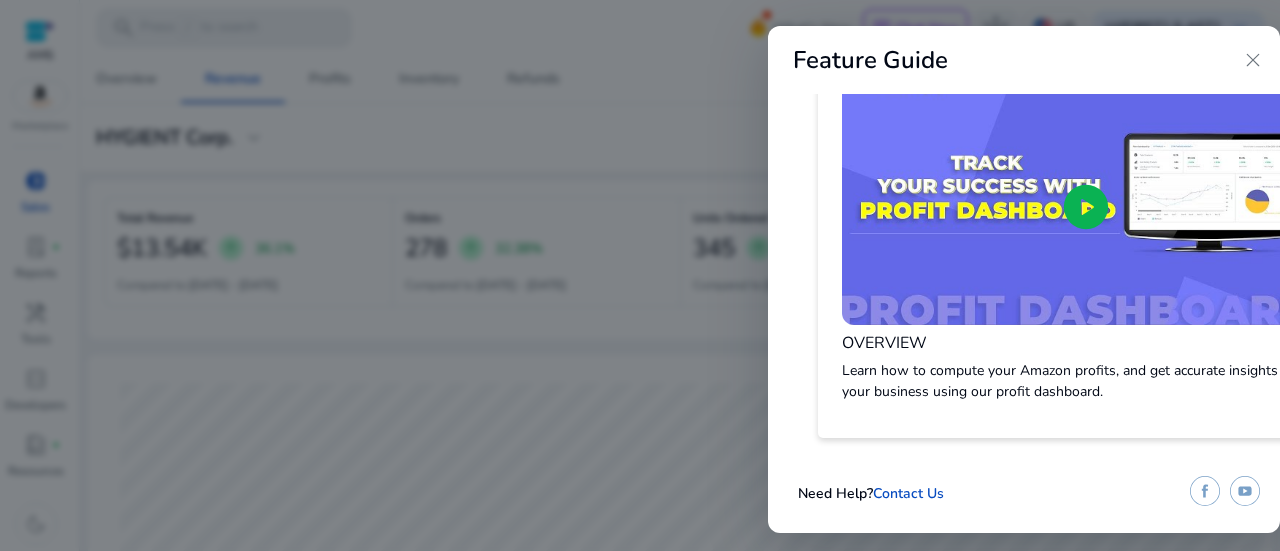 click on "close" at bounding box center (1253, 60) 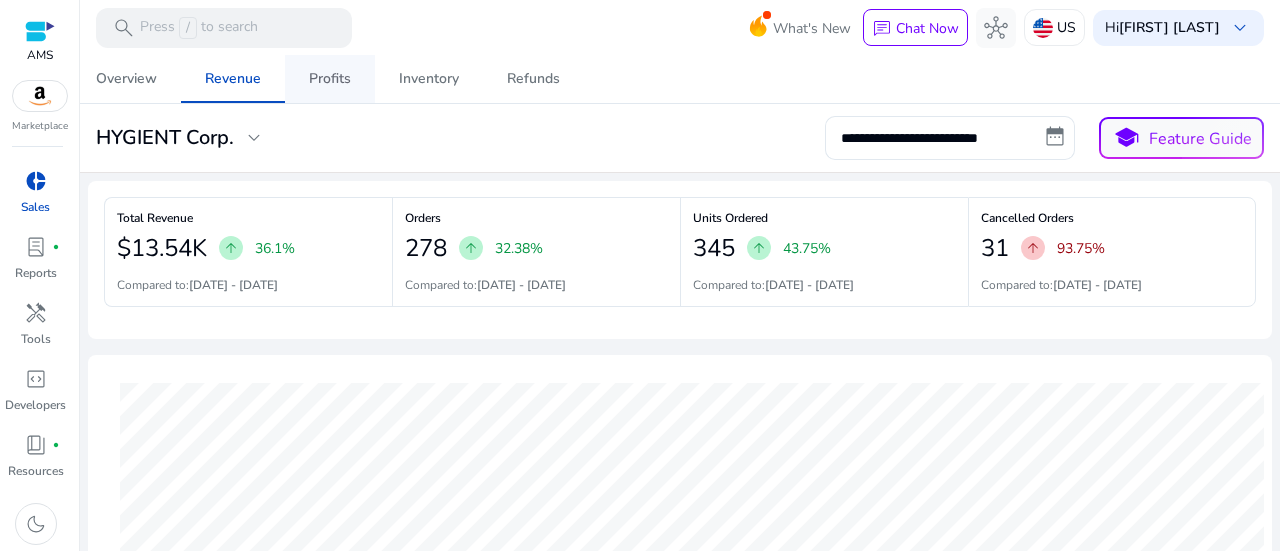 click on "Profits" at bounding box center (330, 79) 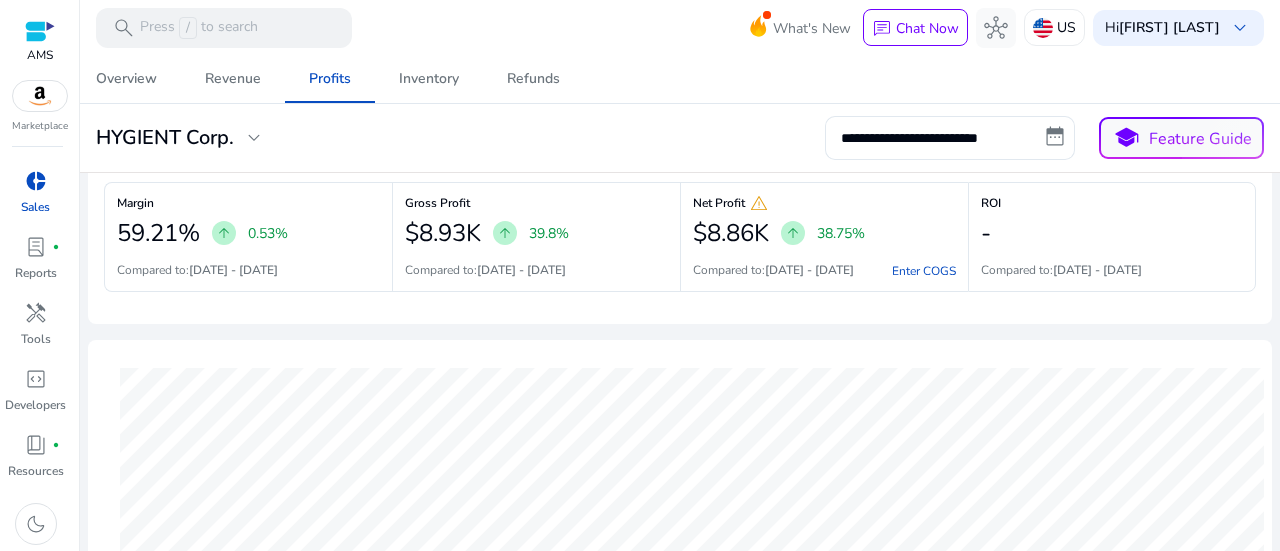 scroll, scrollTop: 0, scrollLeft: 0, axis: both 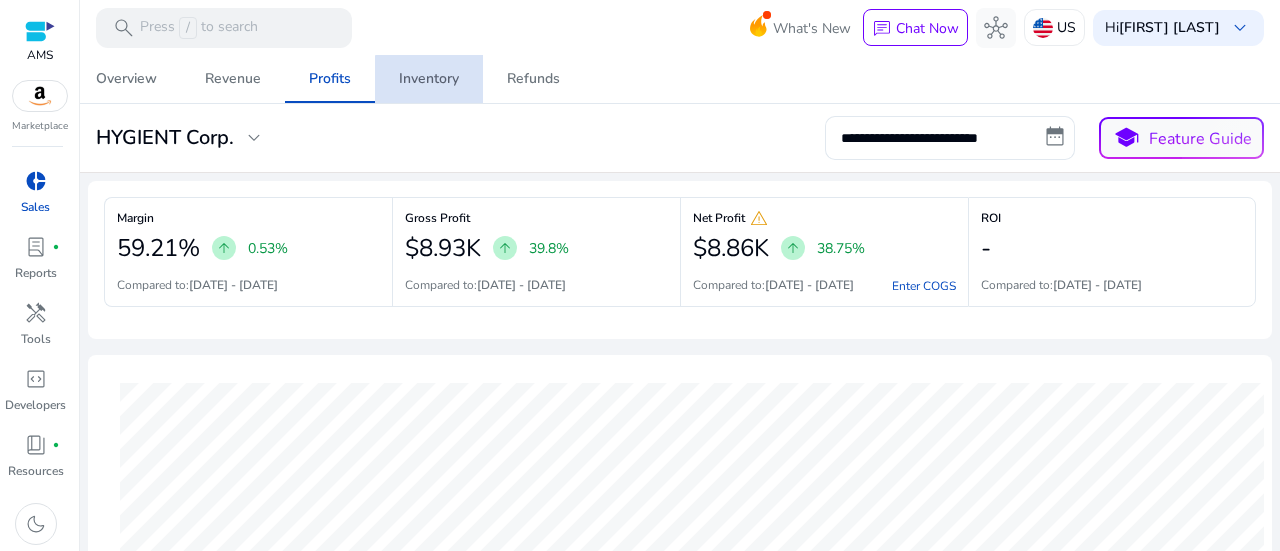 click on "Inventory" at bounding box center [429, 79] 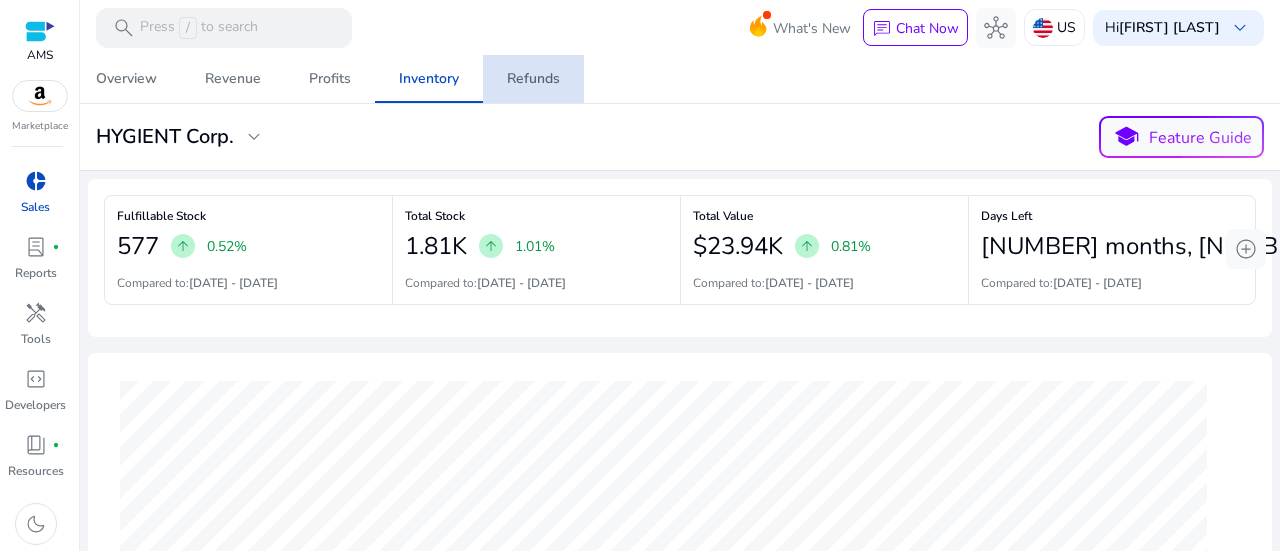 click on "Refunds" at bounding box center (533, 79) 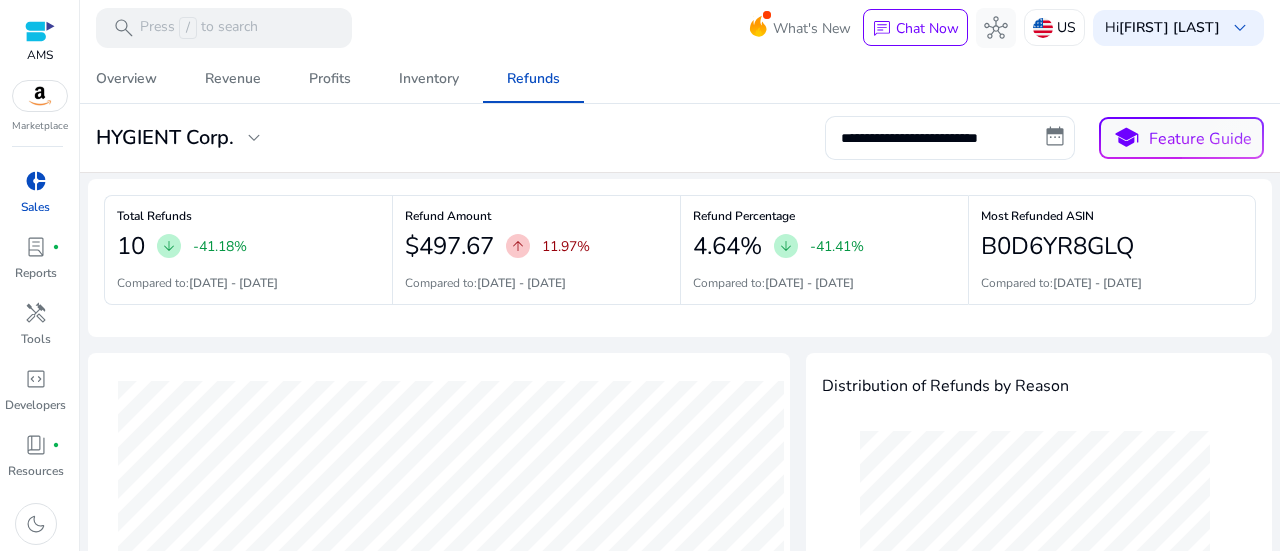 scroll, scrollTop: 0, scrollLeft: 0, axis: both 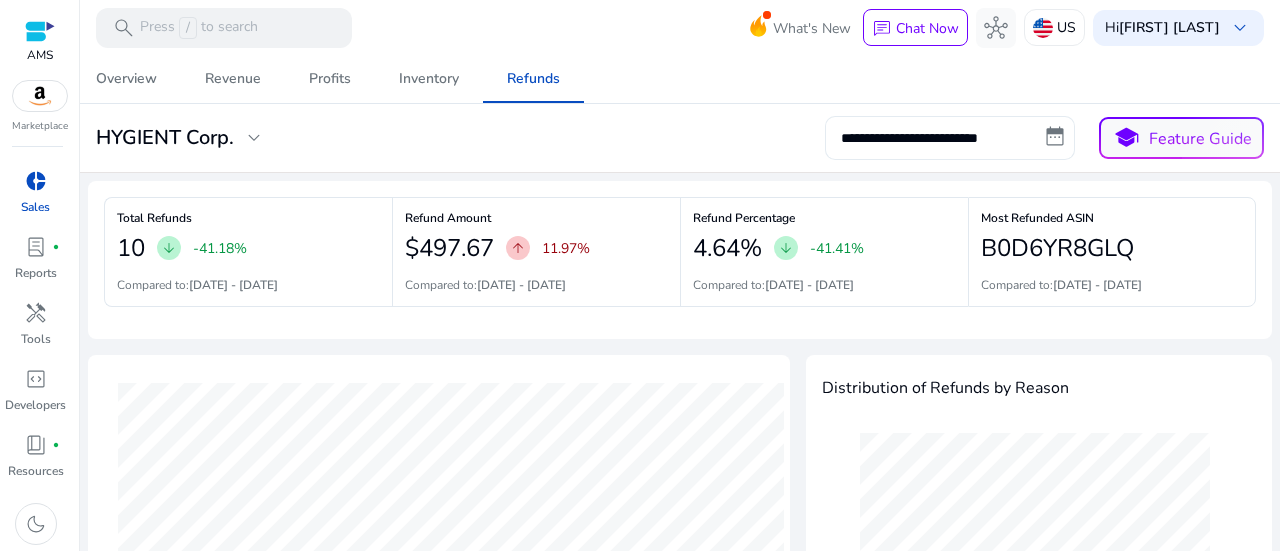 click on "**********" at bounding box center (950, 138) 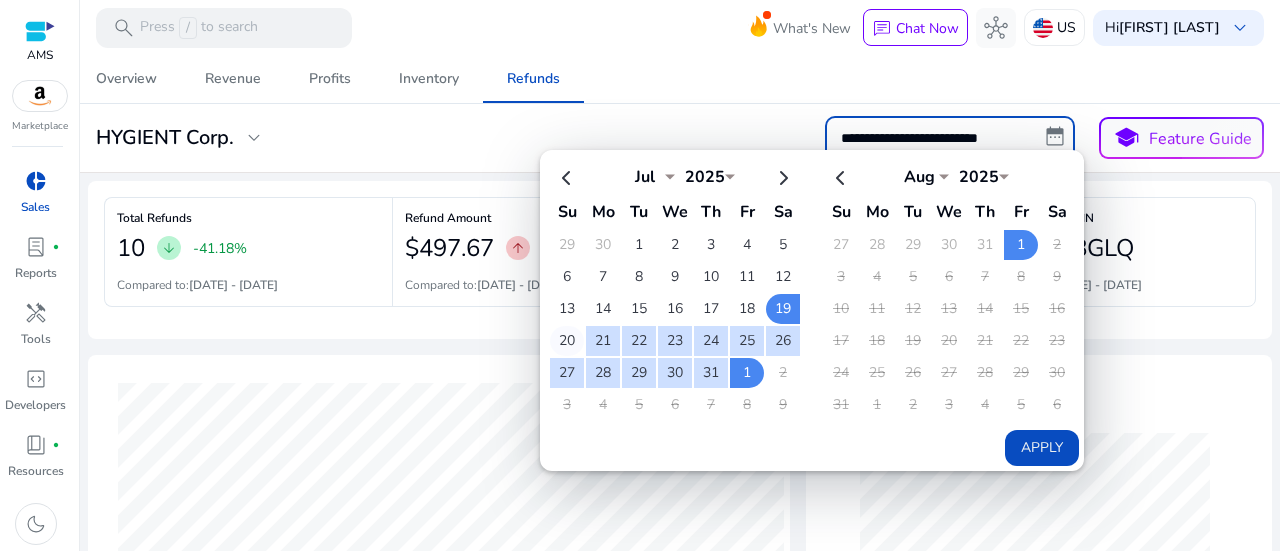 click on "20" 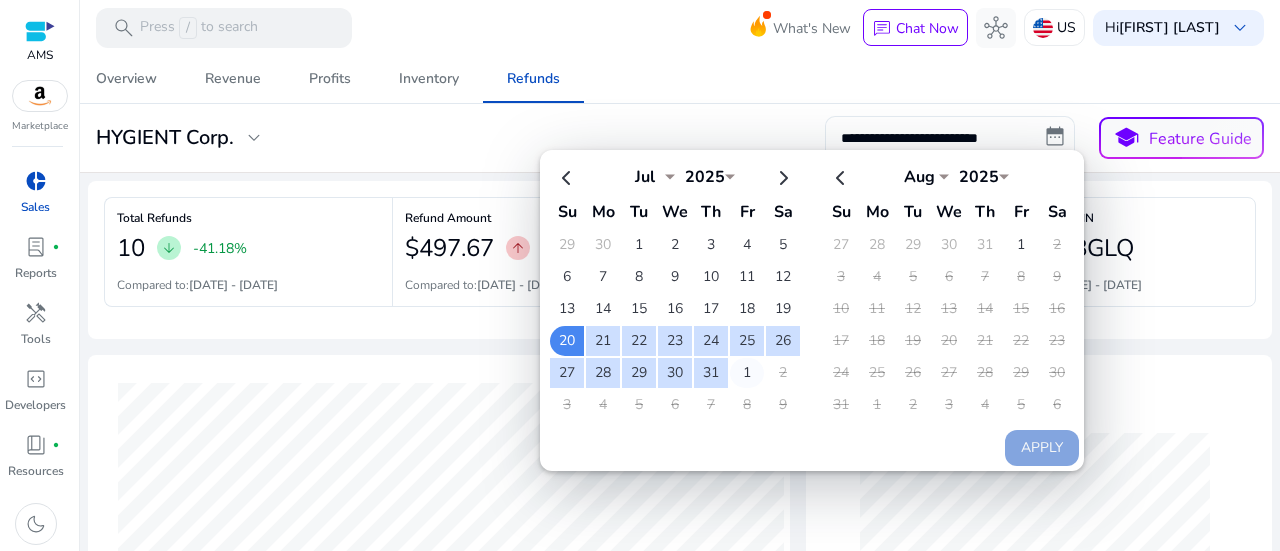 click on "1" 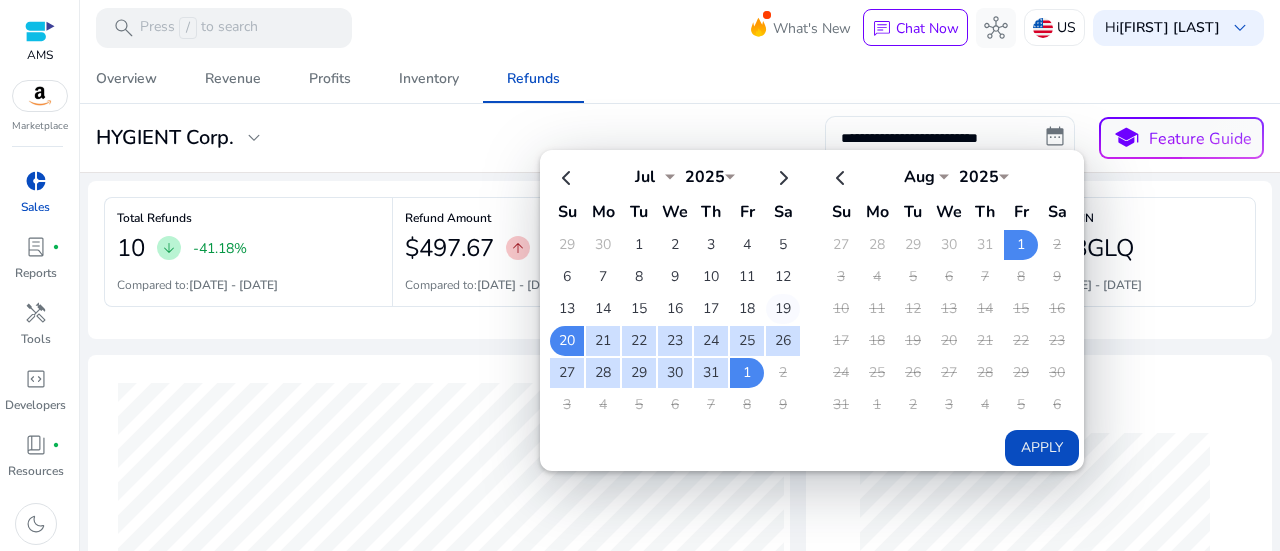 click on "19" 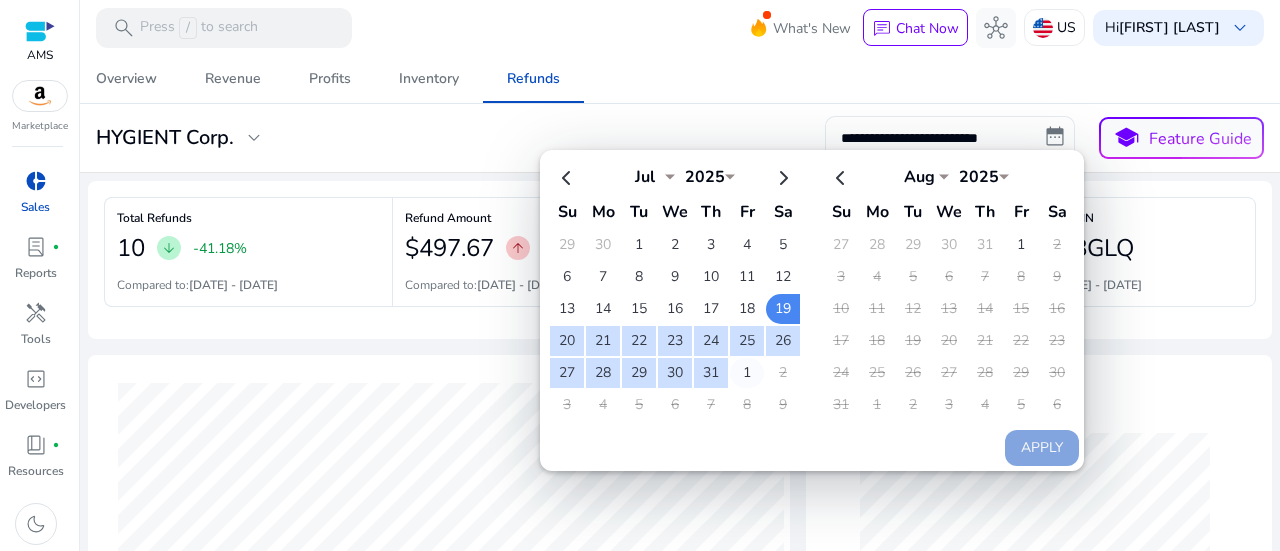 click on "1" 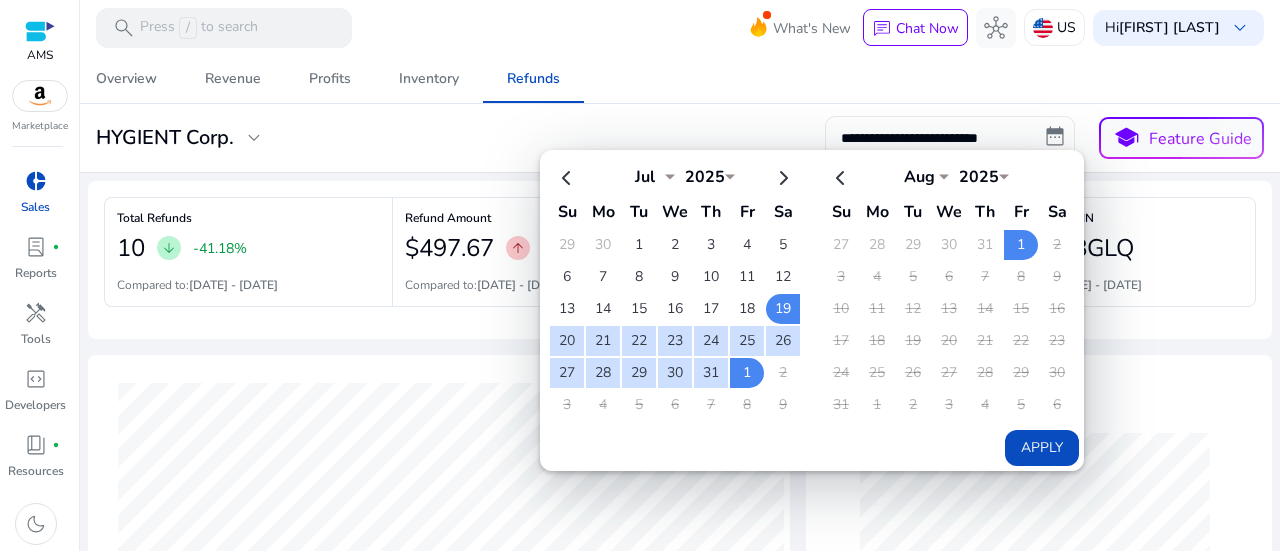 click on "Apply" 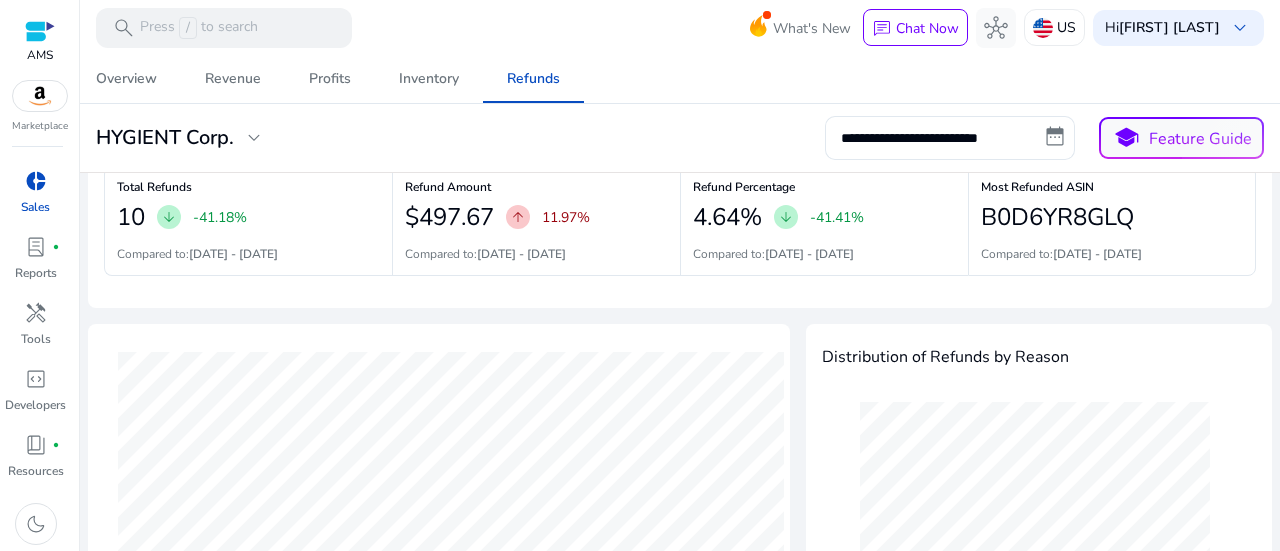 scroll, scrollTop: 0, scrollLeft: 0, axis: both 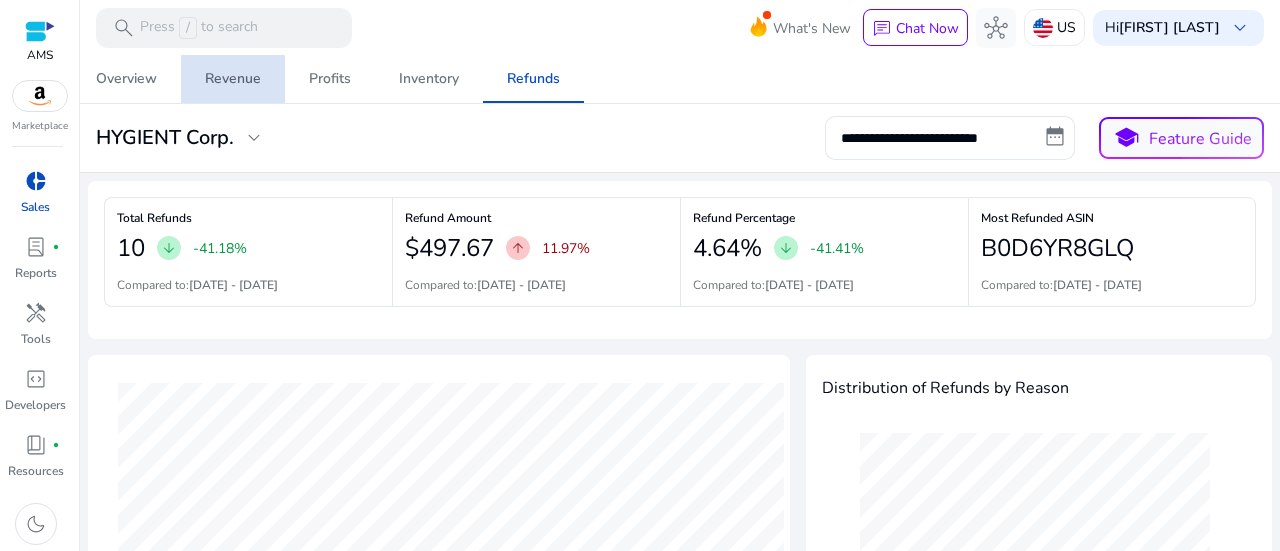 click on "Revenue" at bounding box center (233, 79) 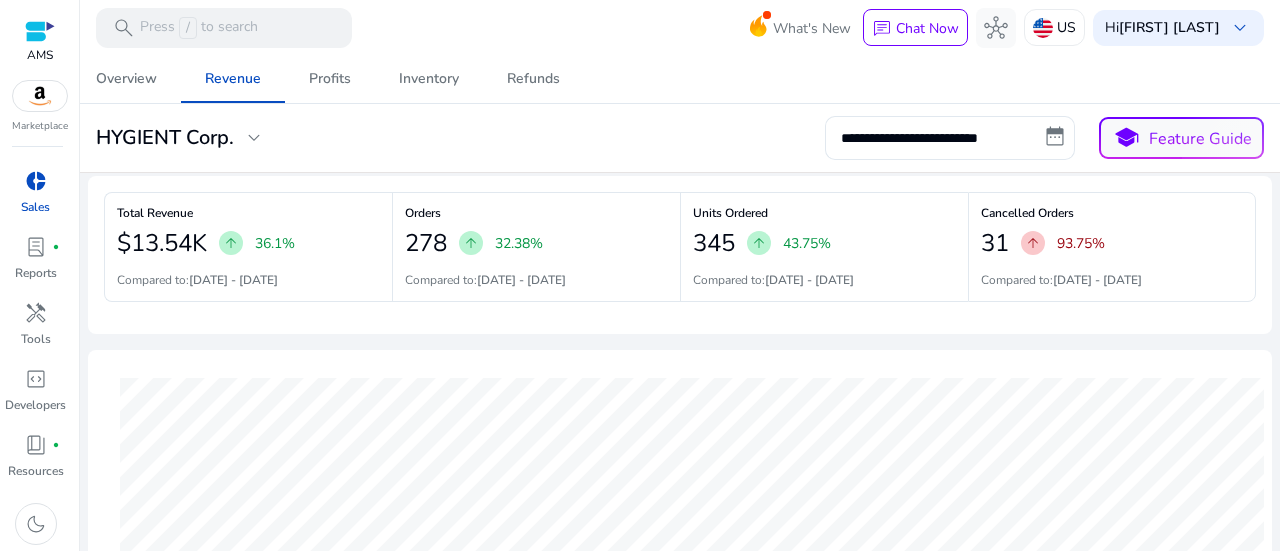 scroll, scrollTop: 0, scrollLeft: 0, axis: both 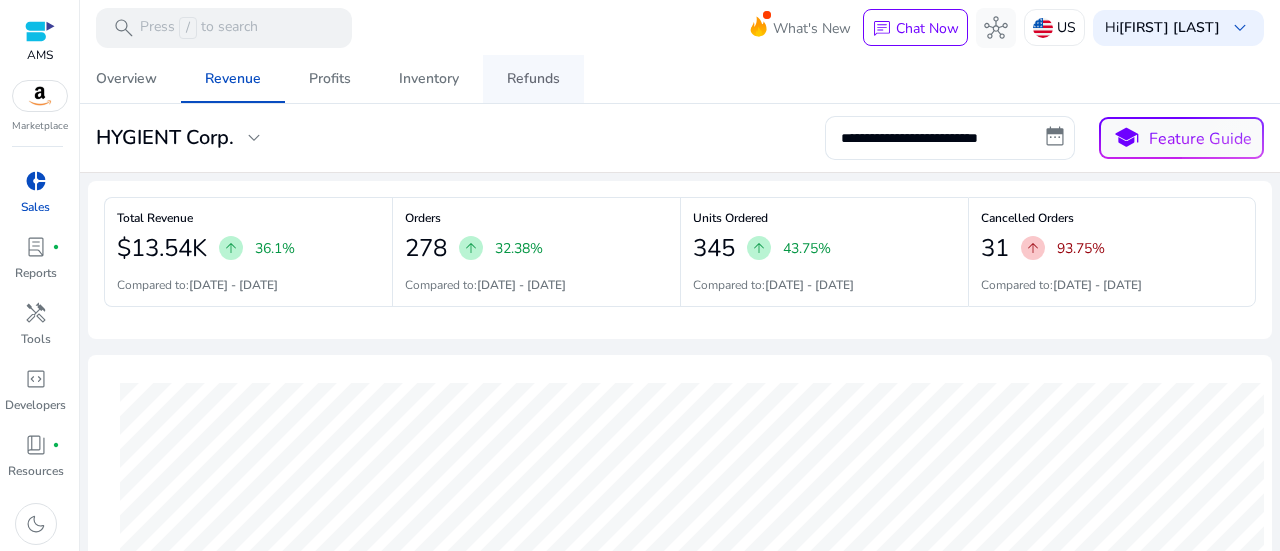 click on "Refunds" at bounding box center [533, 79] 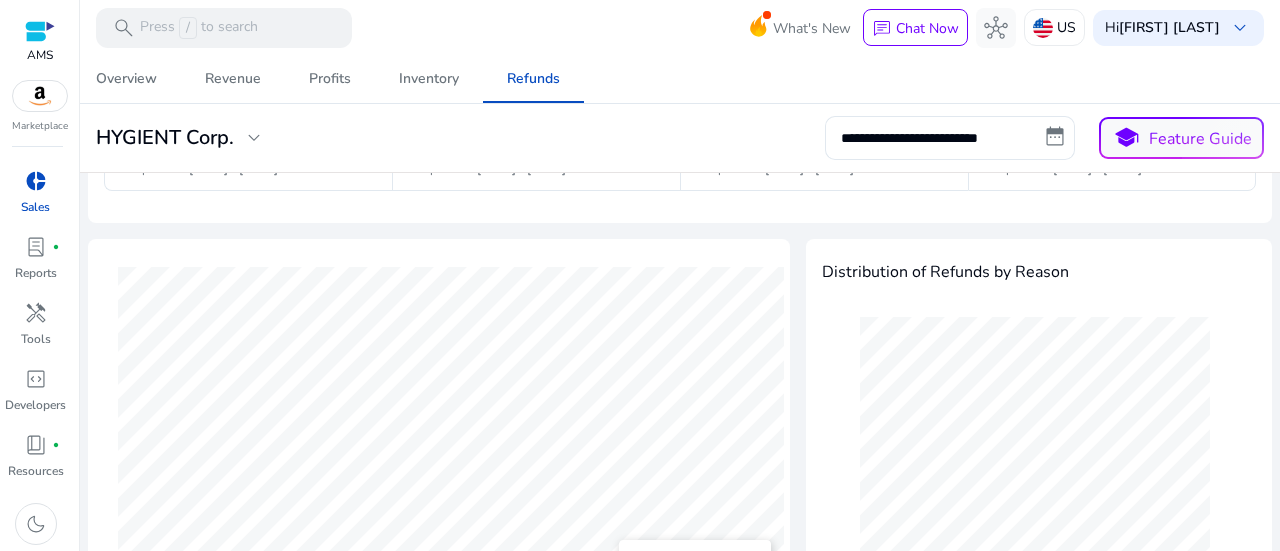scroll, scrollTop: 100, scrollLeft: 0, axis: vertical 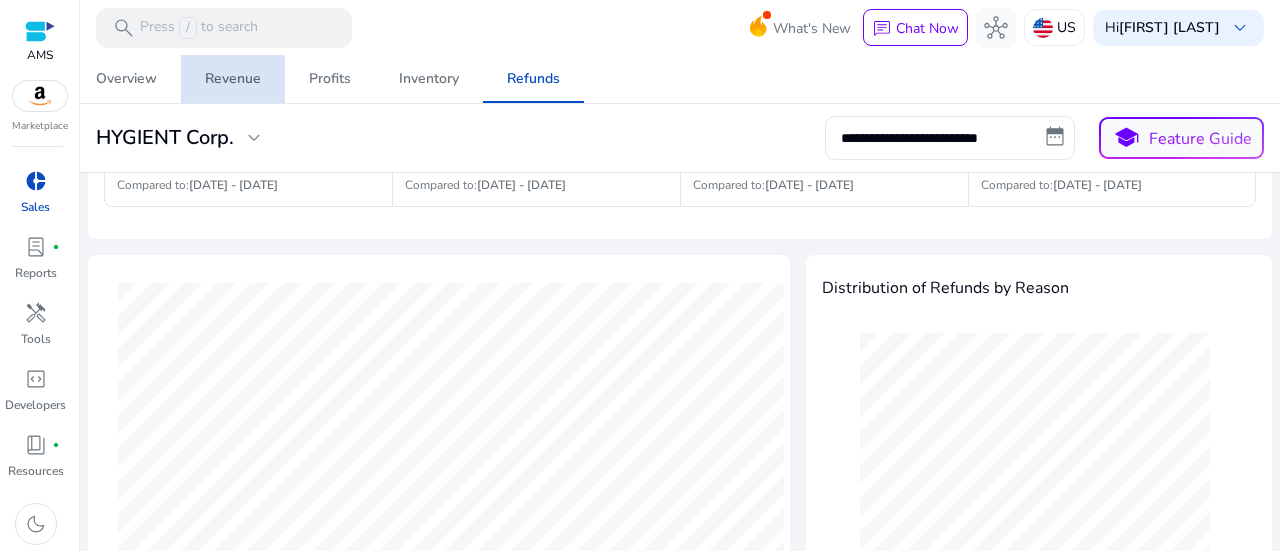 click on "Revenue" at bounding box center [233, 79] 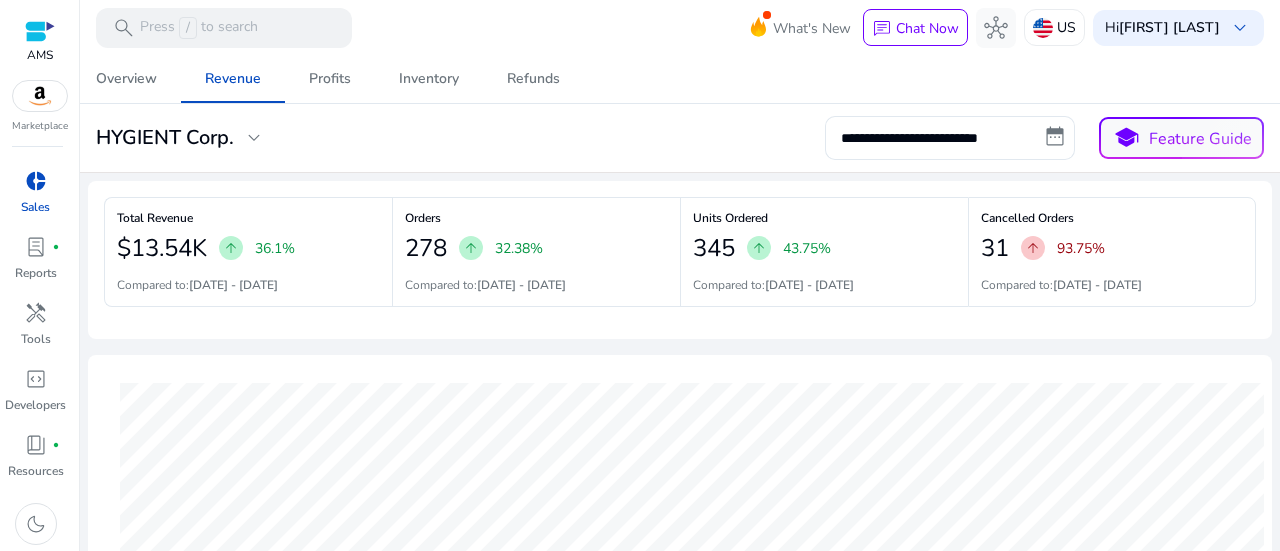 scroll, scrollTop: 100, scrollLeft: 0, axis: vertical 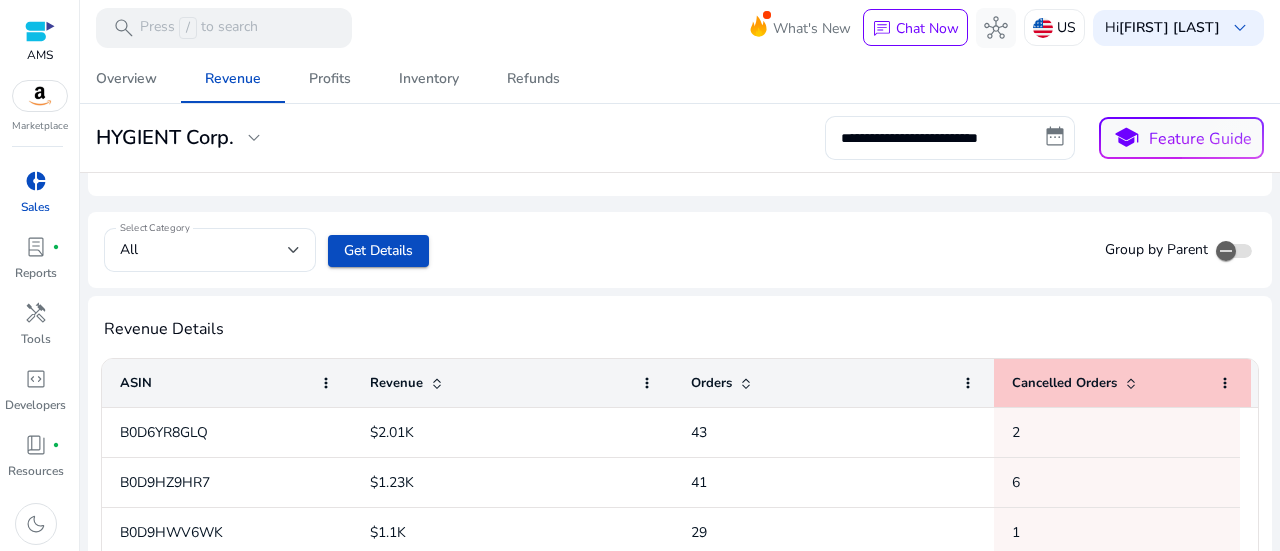 click on "**********" 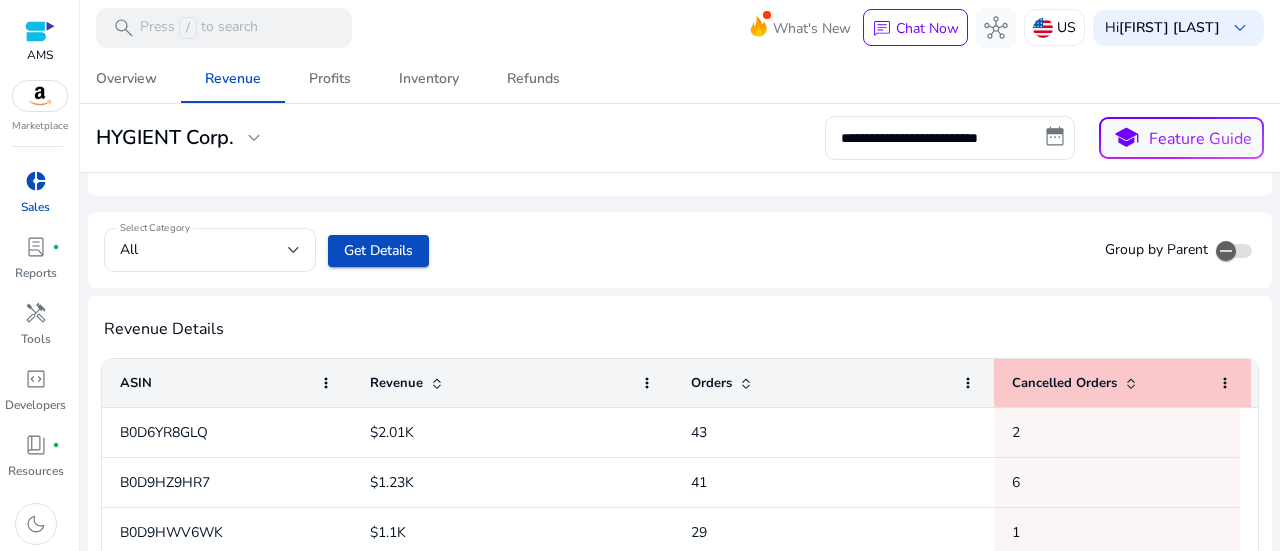 scroll, scrollTop: 132, scrollLeft: 0, axis: vertical 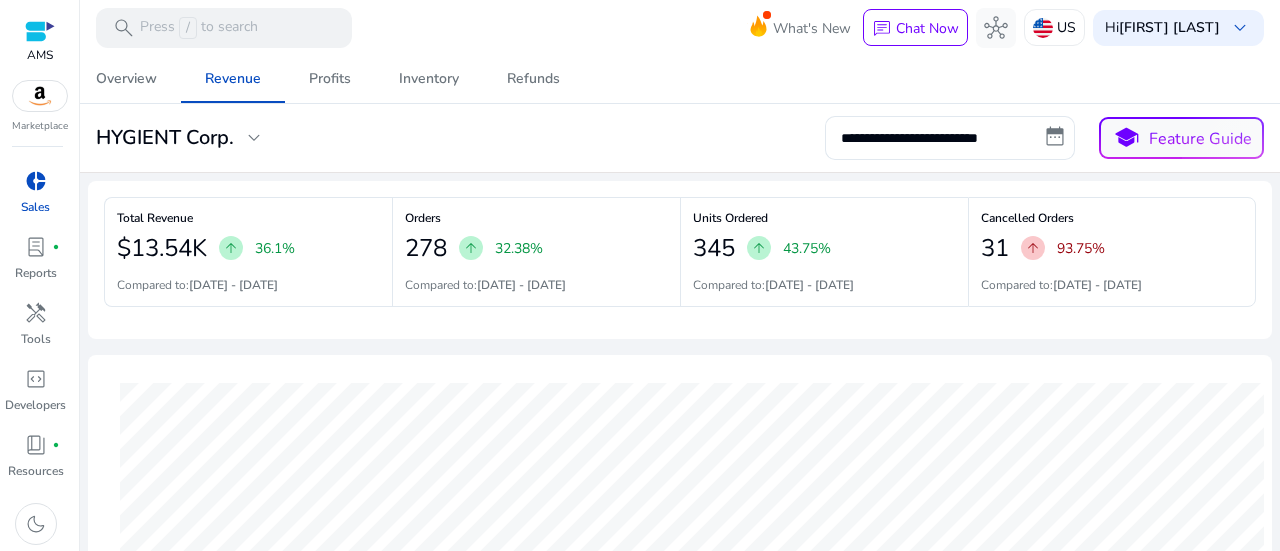 click on "Overview   Revenue   Profits   Inventory   Refunds" 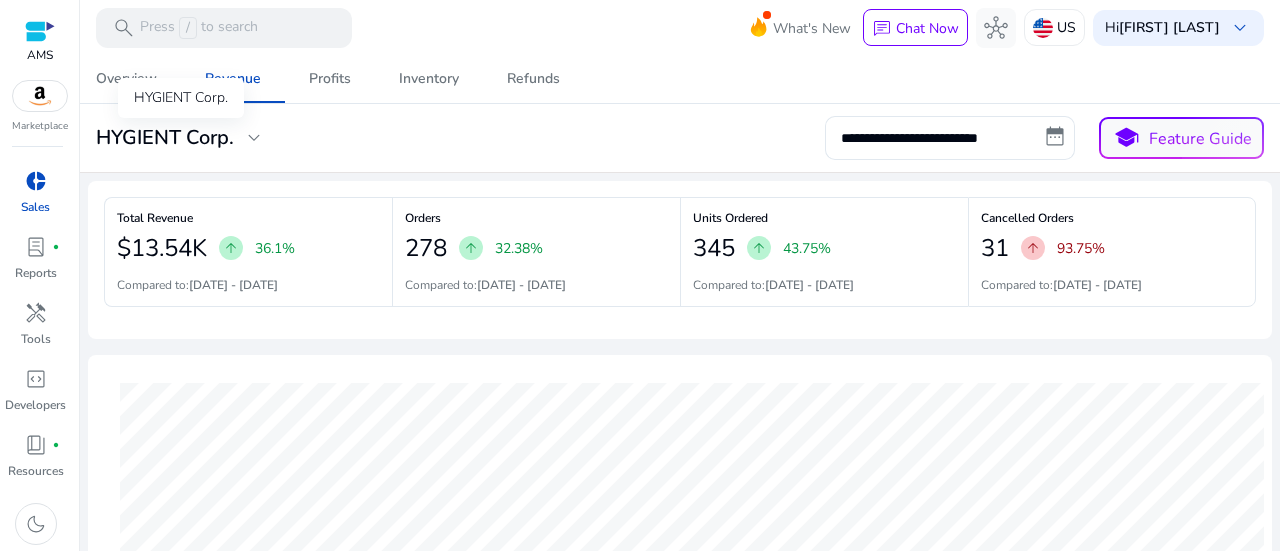 click on "HYGIENT Corp." at bounding box center (181, 98) 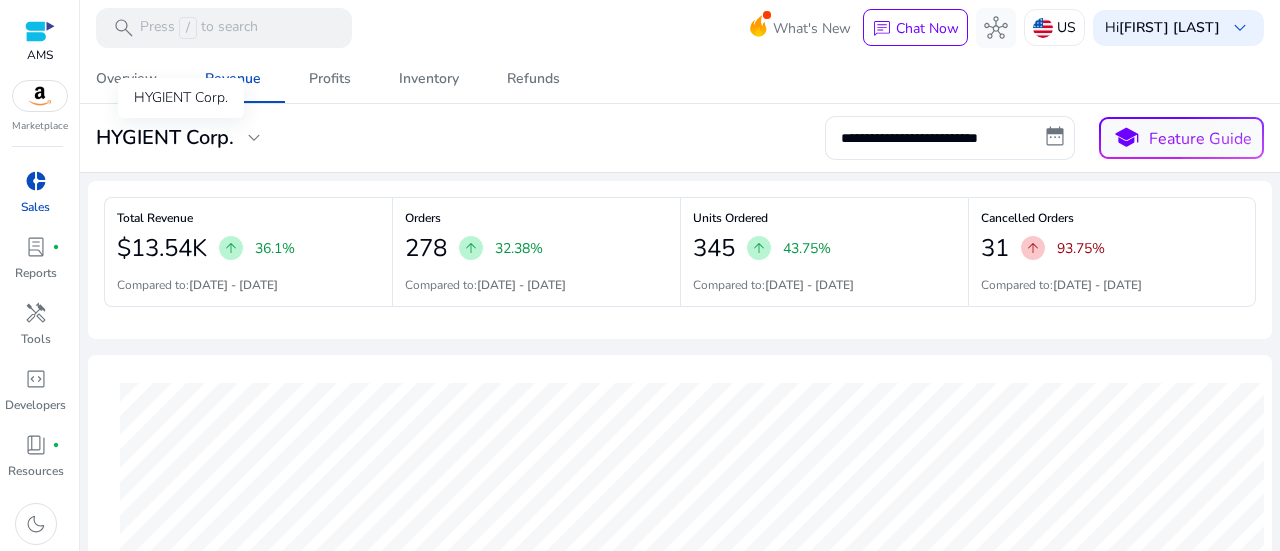click on "HYGIENT Corp." at bounding box center [181, 98] 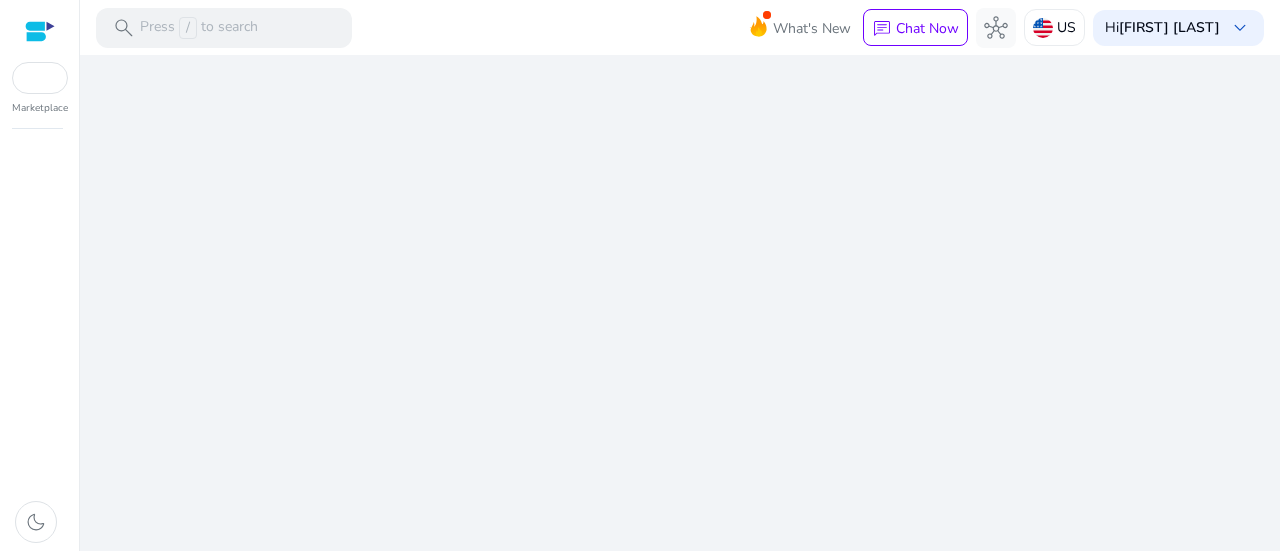 scroll, scrollTop: 0, scrollLeft: 0, axis: both 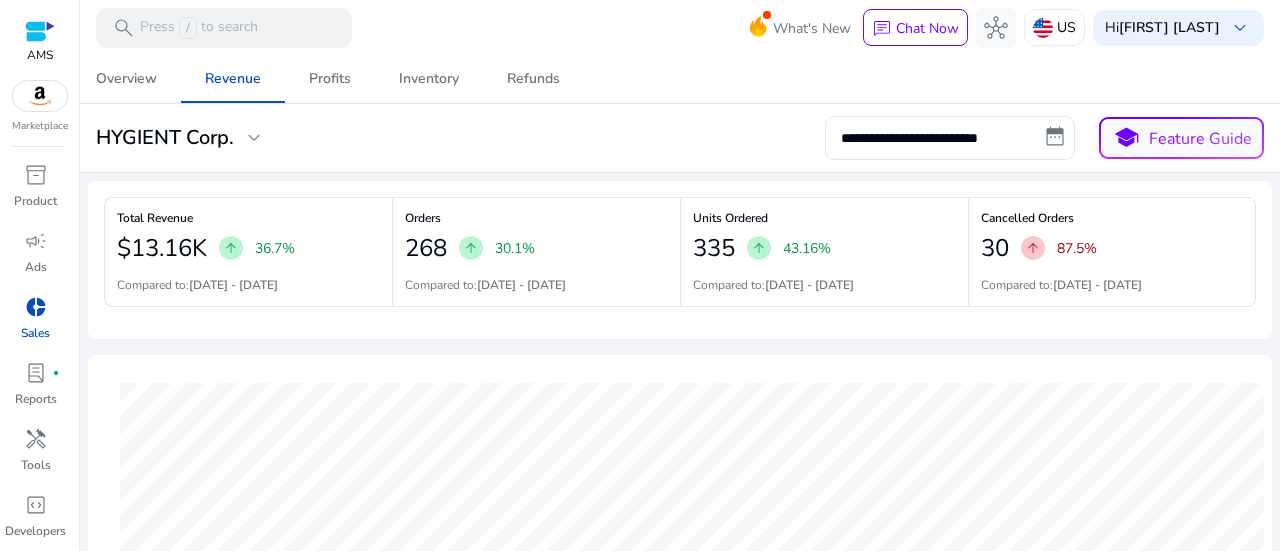 click on "Overview   Revenue   Profits   Inventory   Refunds" 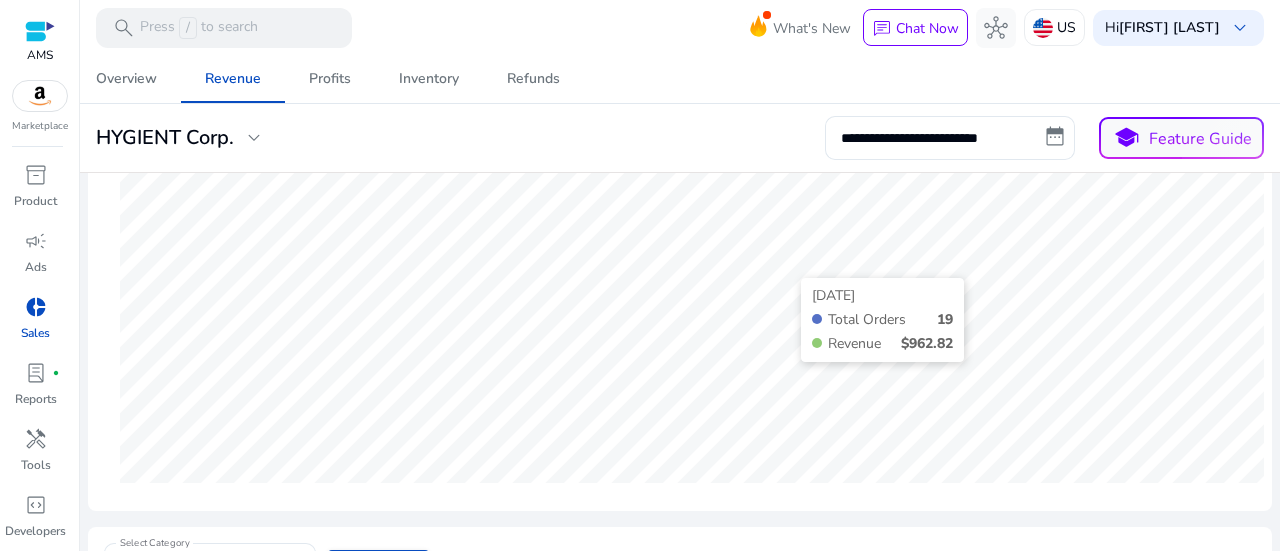 scroll, scrollTop: 100, scrollLeft: 0, axis: vertical 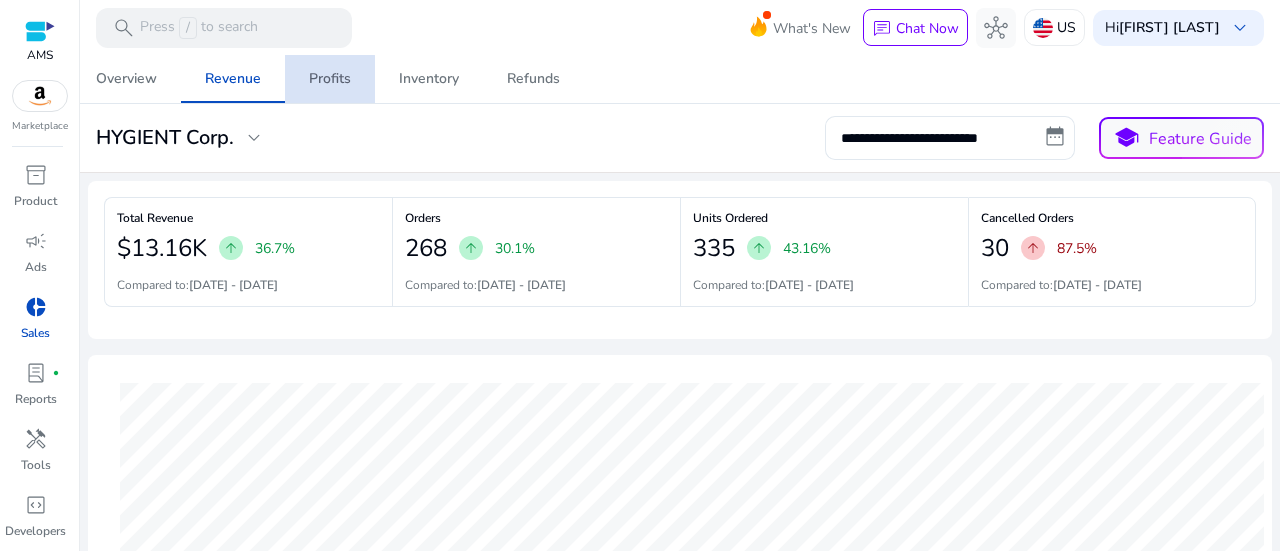 click on "Profits" at bounding box center [330, 79] 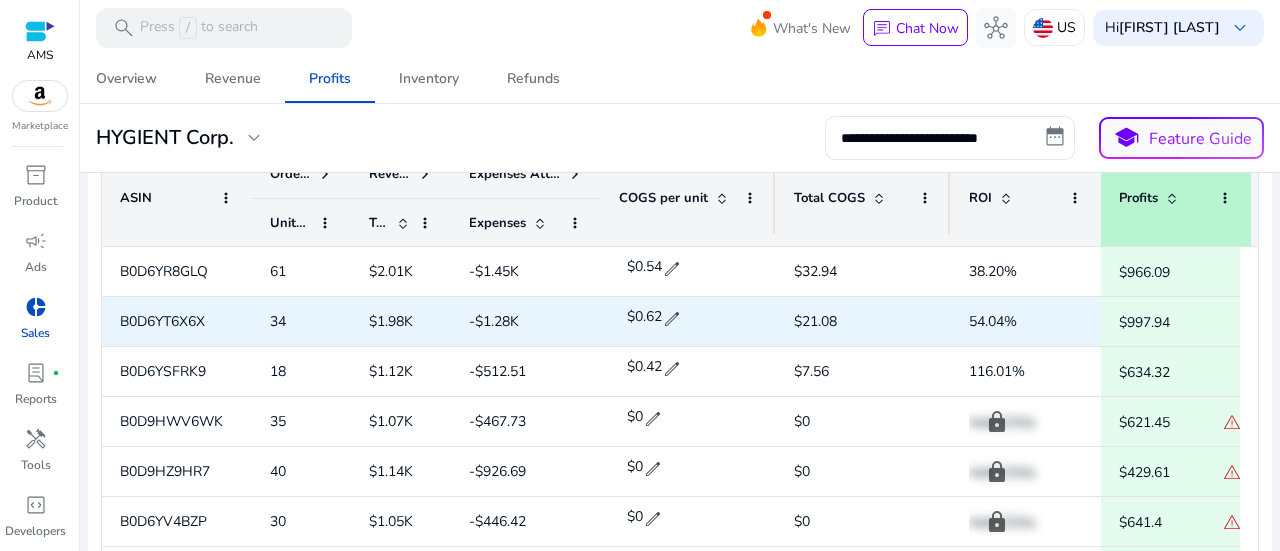 scroll, scrollTop: 768, scrollLeft: 0, axis: vertical 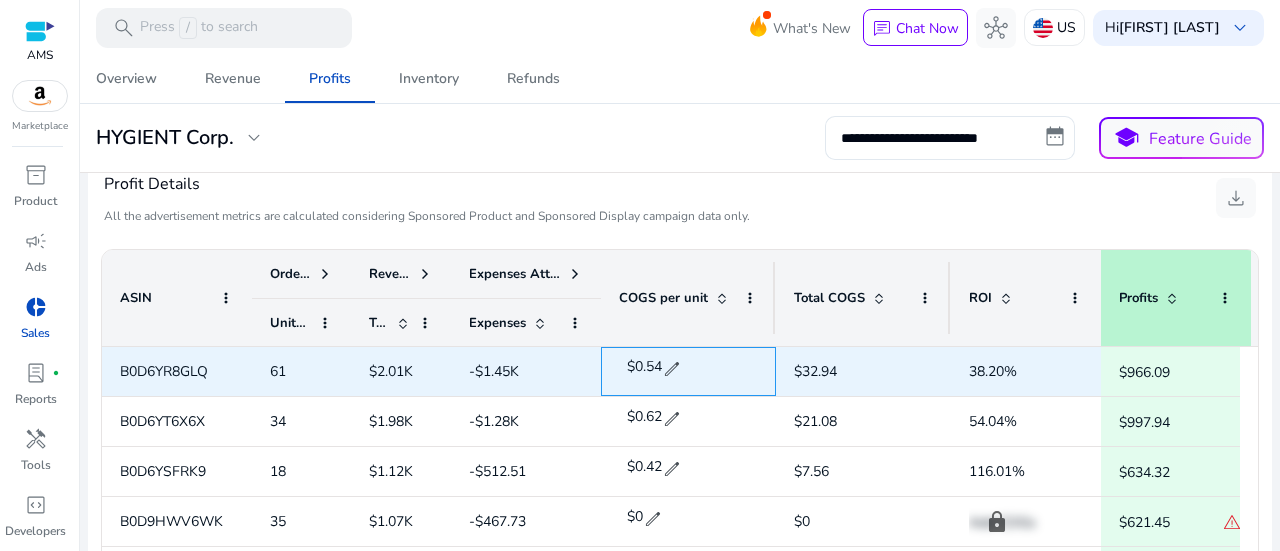 click on "edit" 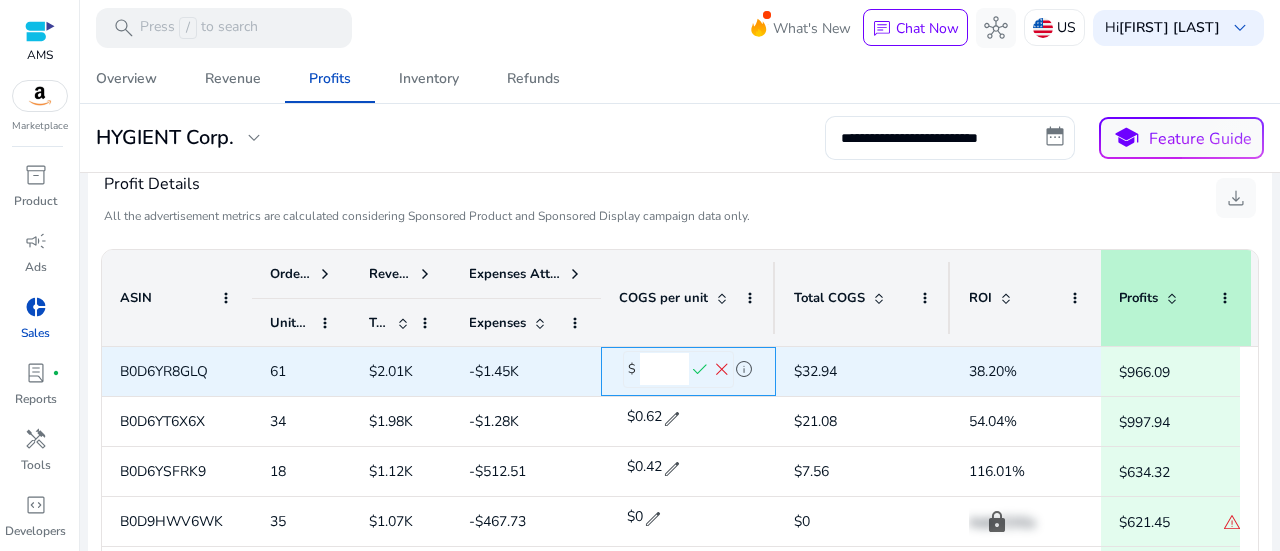 click on "close" 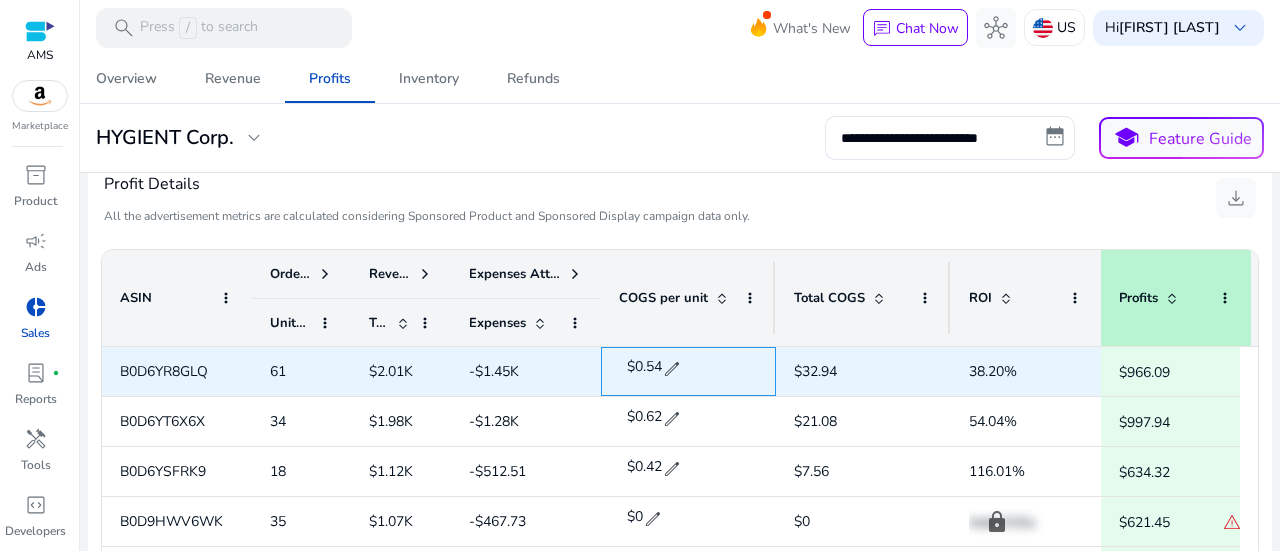 click on "edit" 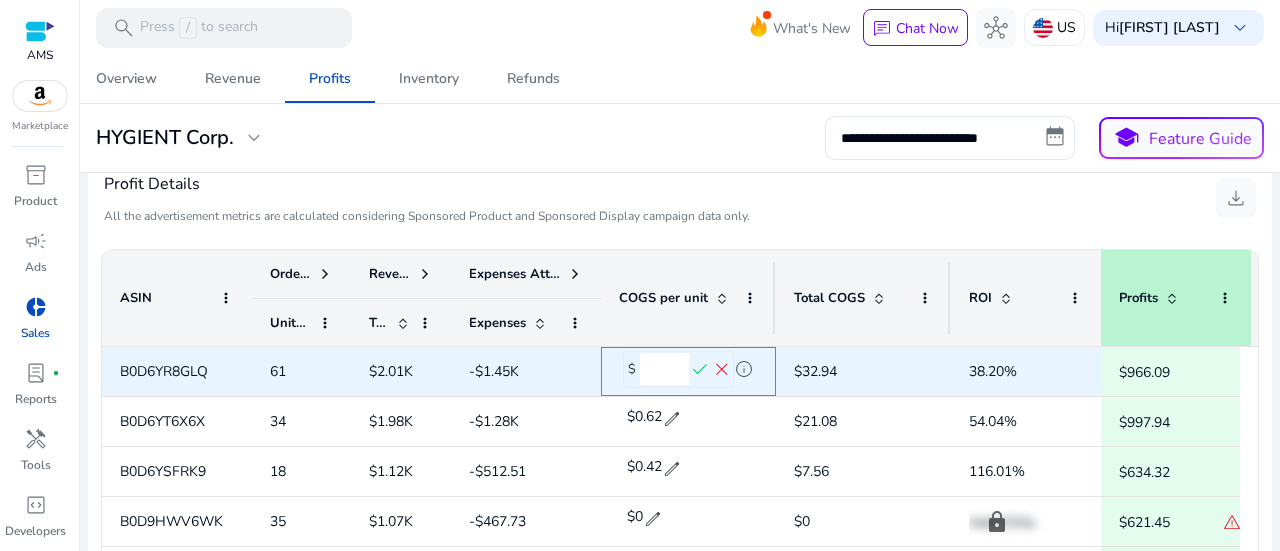 drag, startPoint x: 677, startPoint y: 369, endPoint x: 628, endPoint y: 368, distance: 49.010204 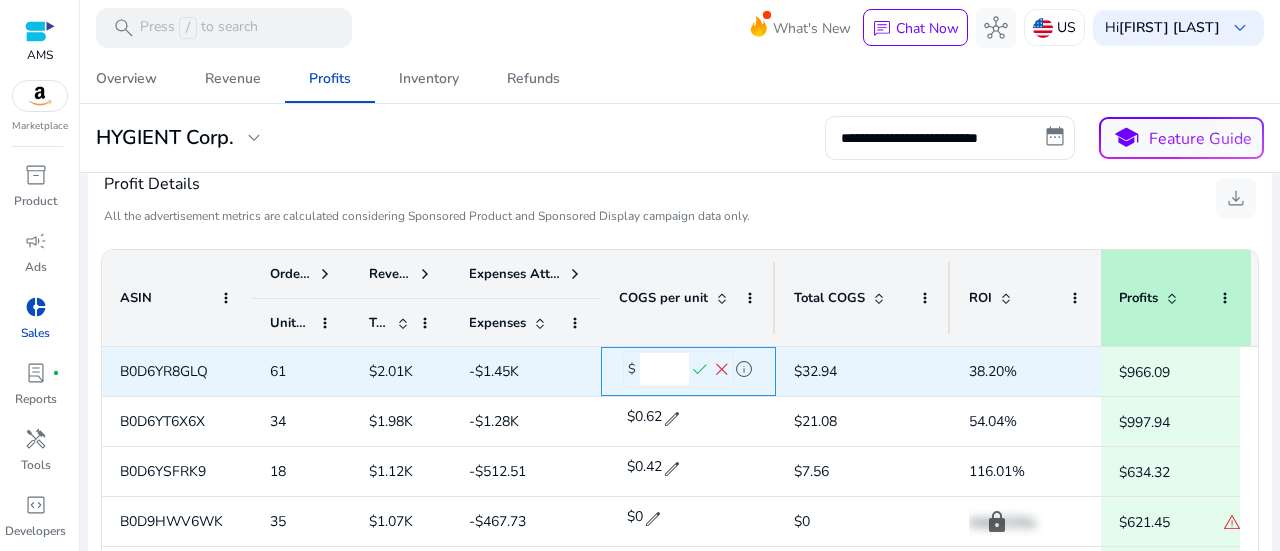 type 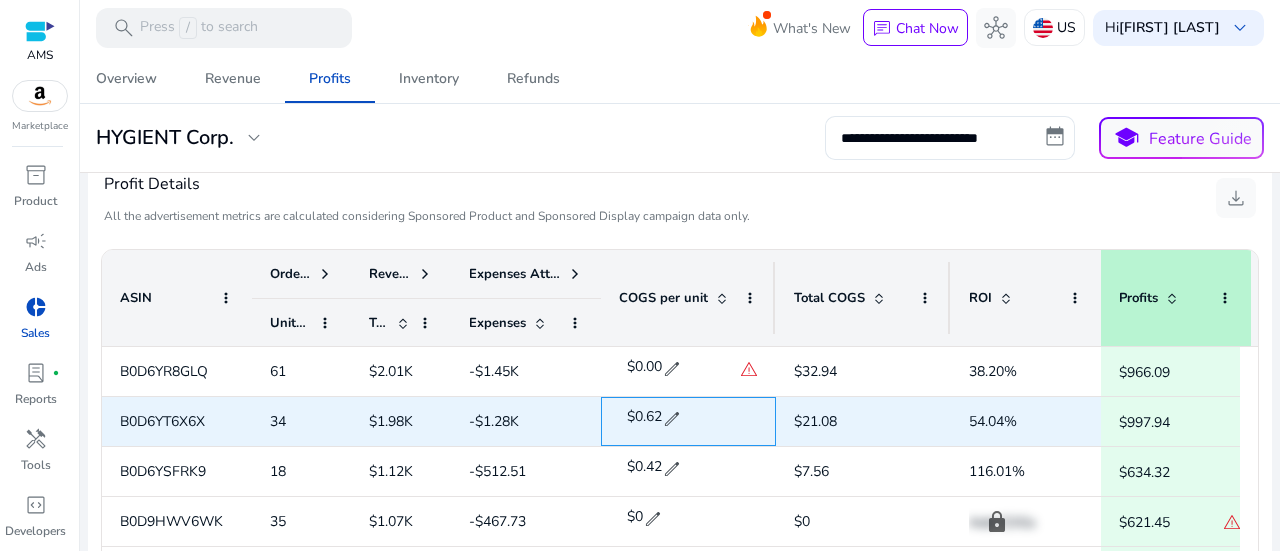 click on "edit" 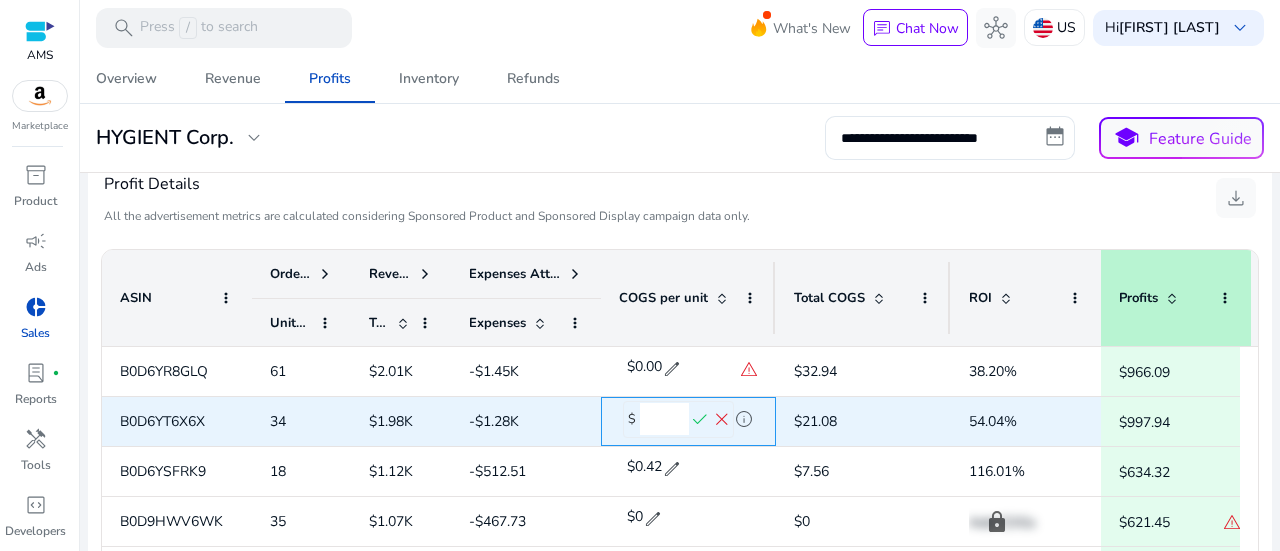 drag, startPoint x: 676, startPoint y: 415, endPoint x: 580, endPoint y: 415, distance: 96 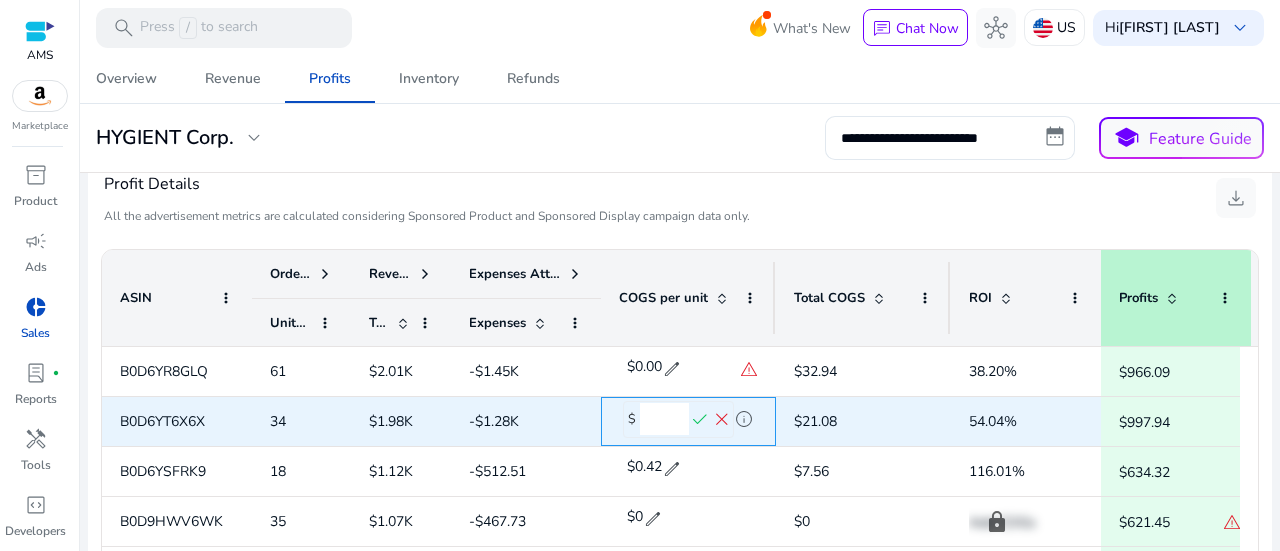 type 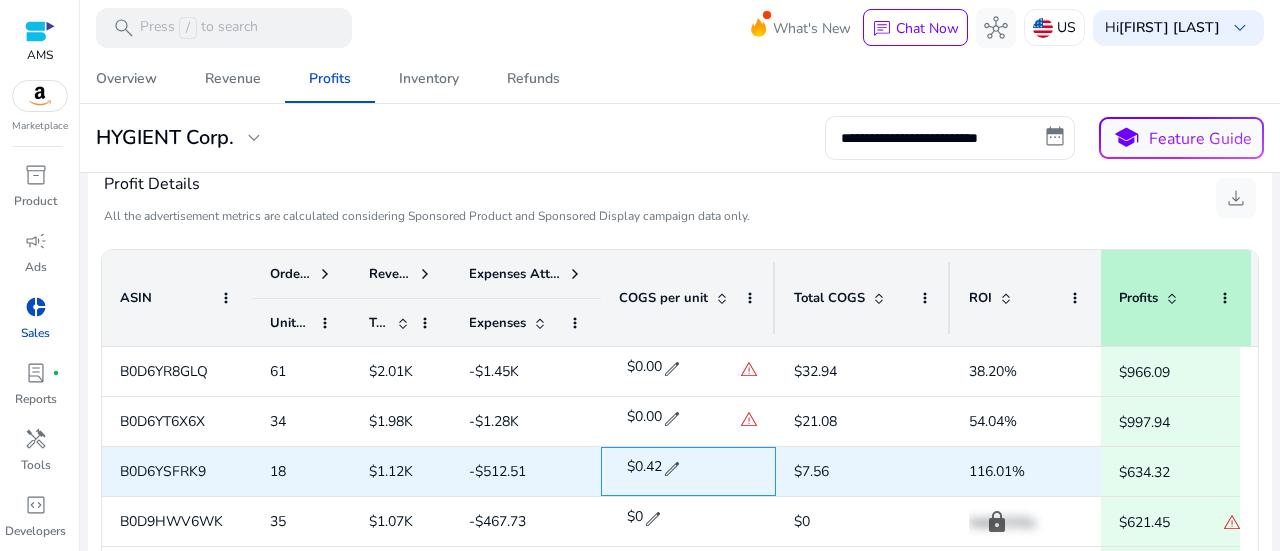 click on "edit" 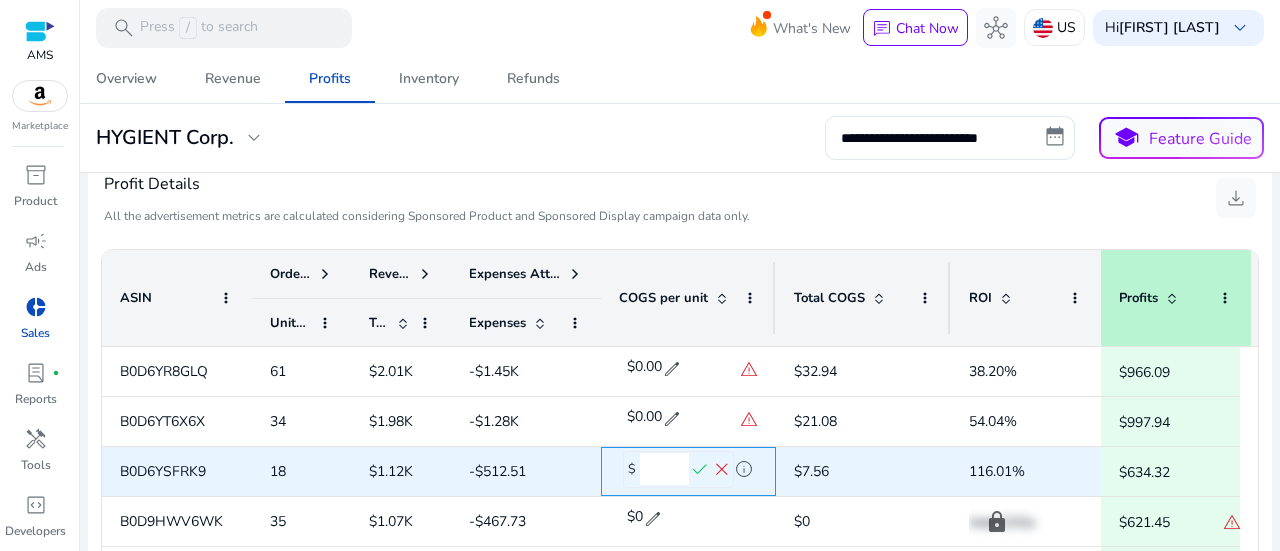 drag, startPoint x: 668, startPoint y: 464, endPoint x: 541, endPoint y: 464, distance: 127 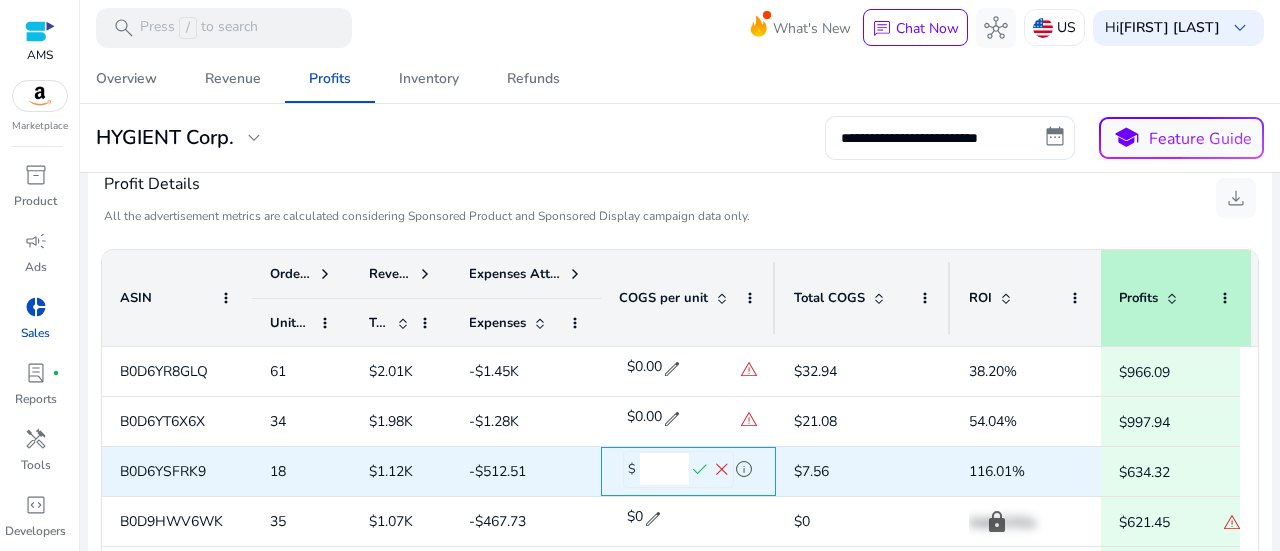 type 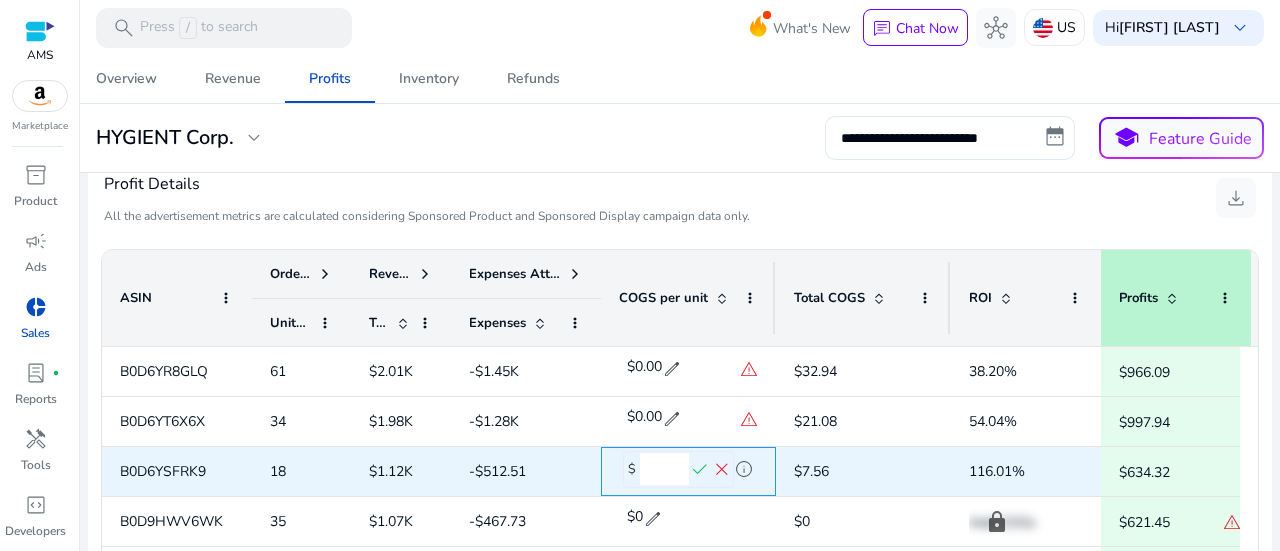 click on "check" 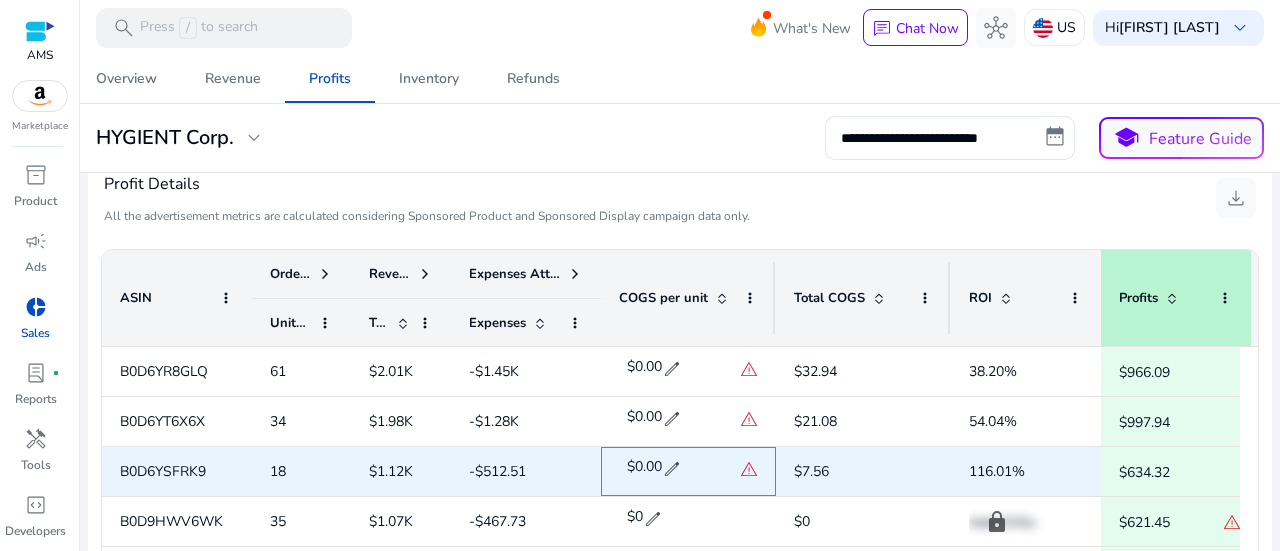scroll, scrollTop: 74, scrollLeft: 0, axis: vertical 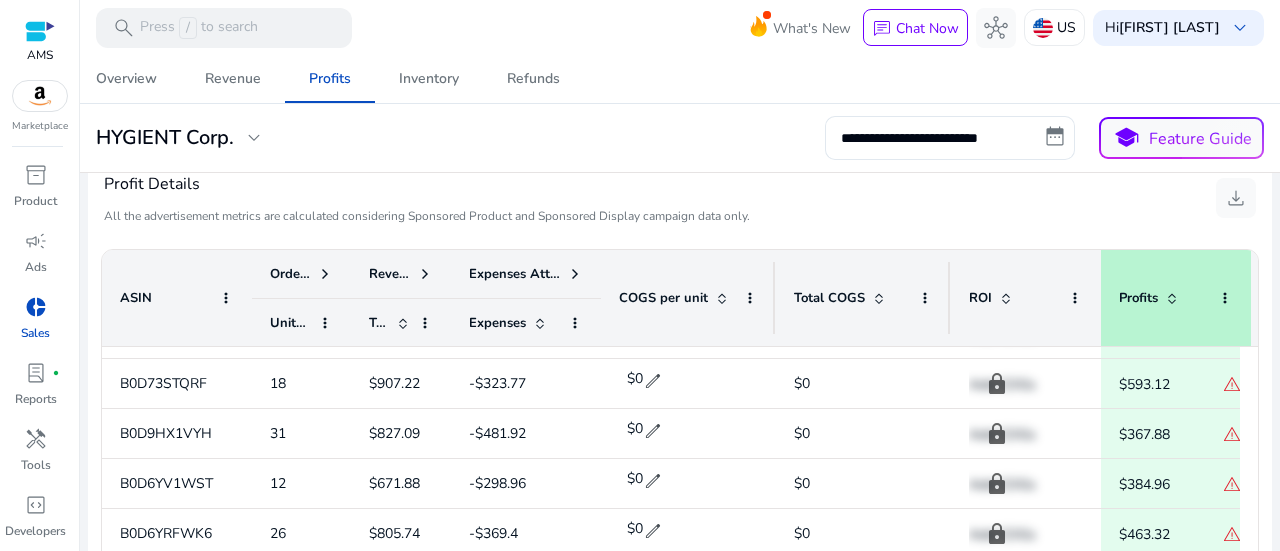 click on "**********" 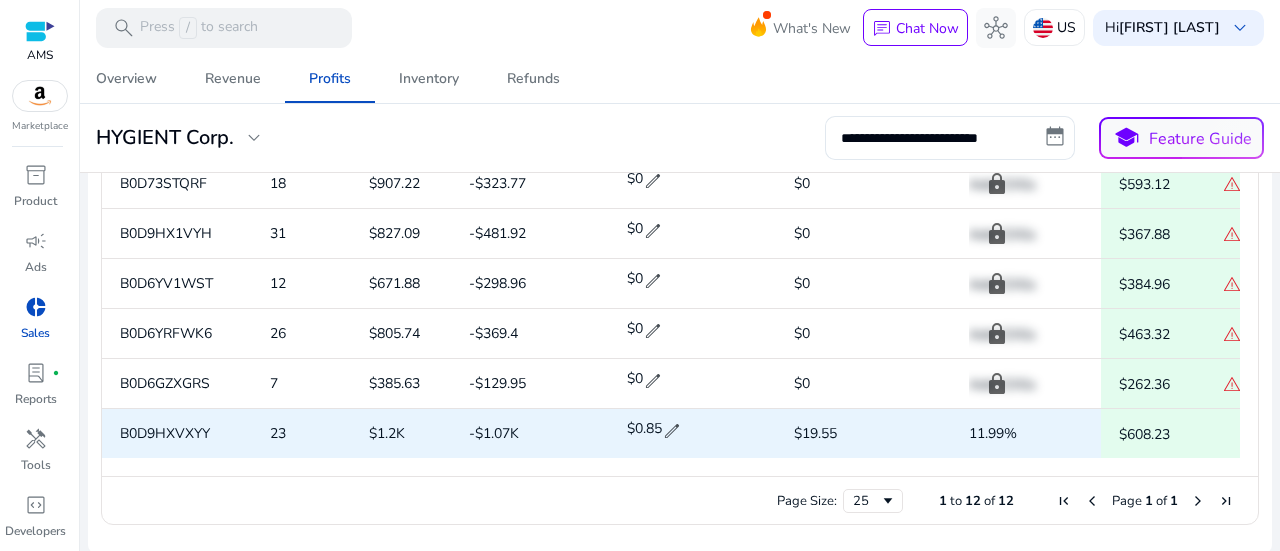 click on "edit" 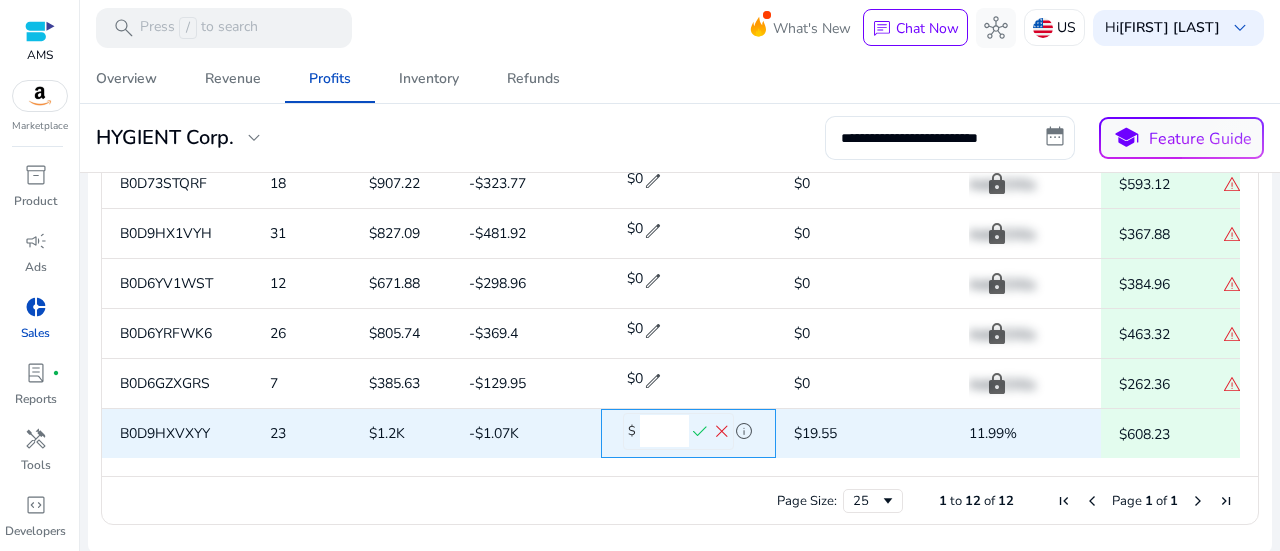 drag, startPoint x: 673, startPoint y: 424, endPoint x: 568, endPoint y: 425, distance: 105.00476 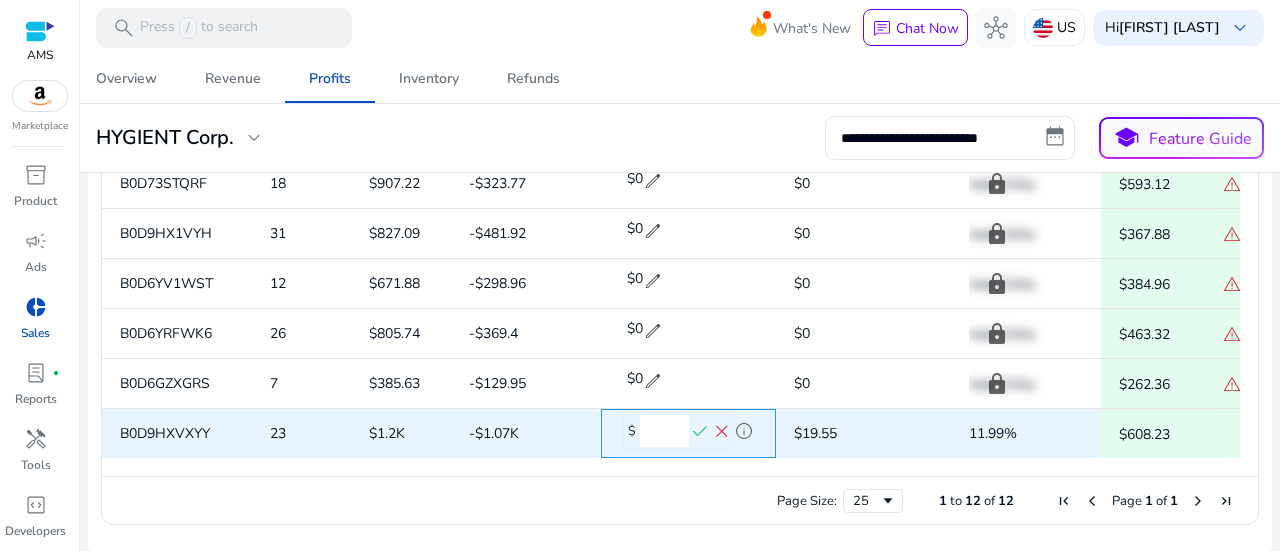 type 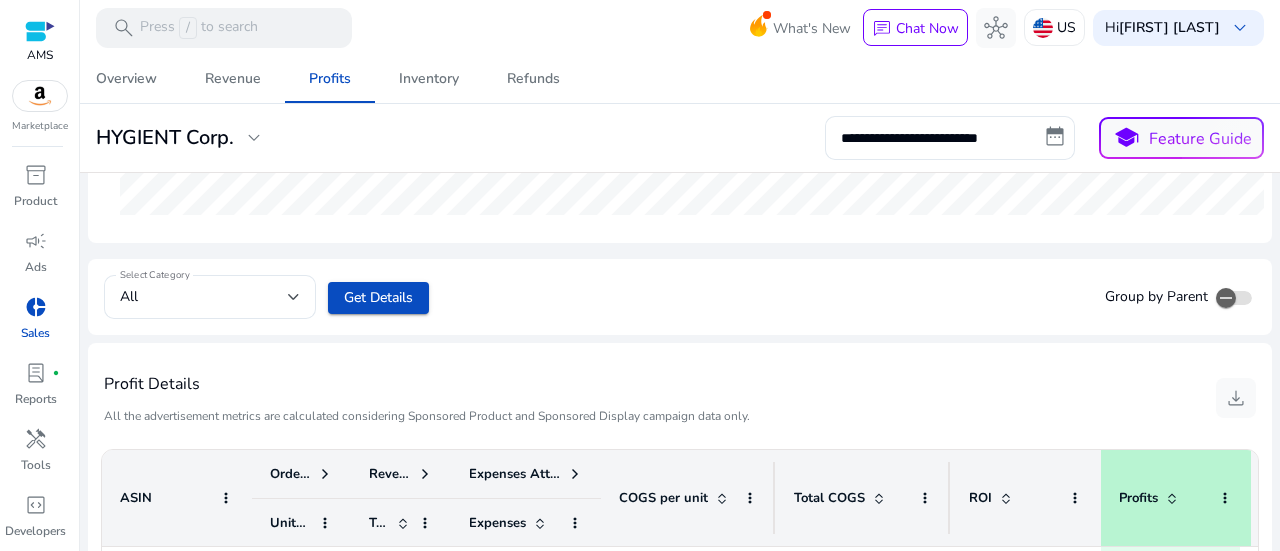 click on "Select Category All  Get Details  Group by Parent" 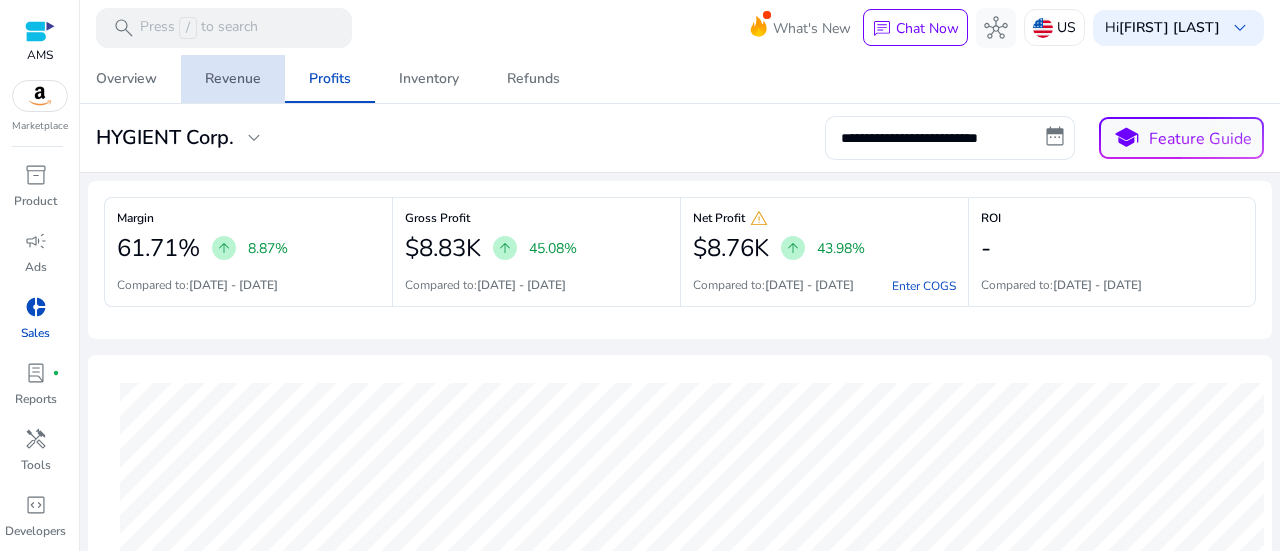 click on "Revenue" at bounding box center (233, 79) 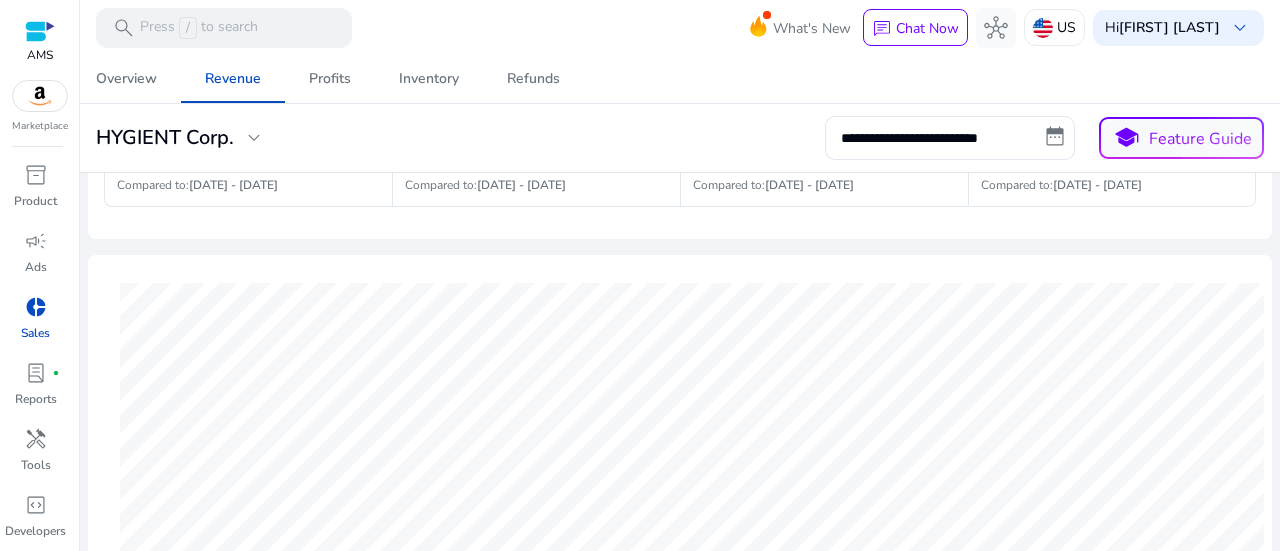 scroll, scrollTop: 0, scrollLeft: 0, axis: both 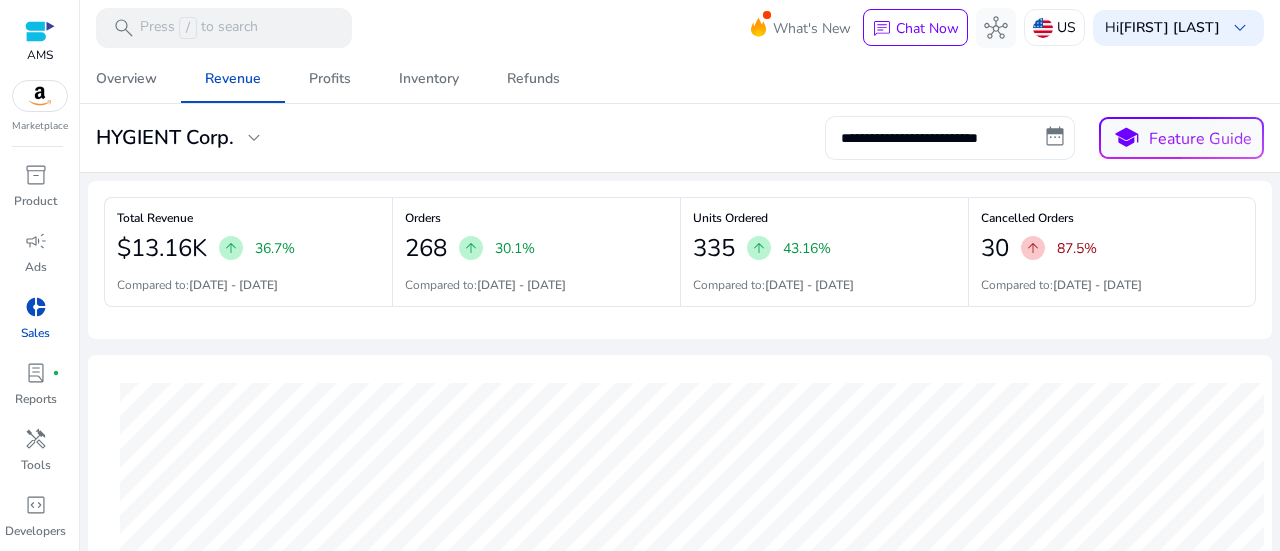 click on "**********" at bounding box center [950, 138] 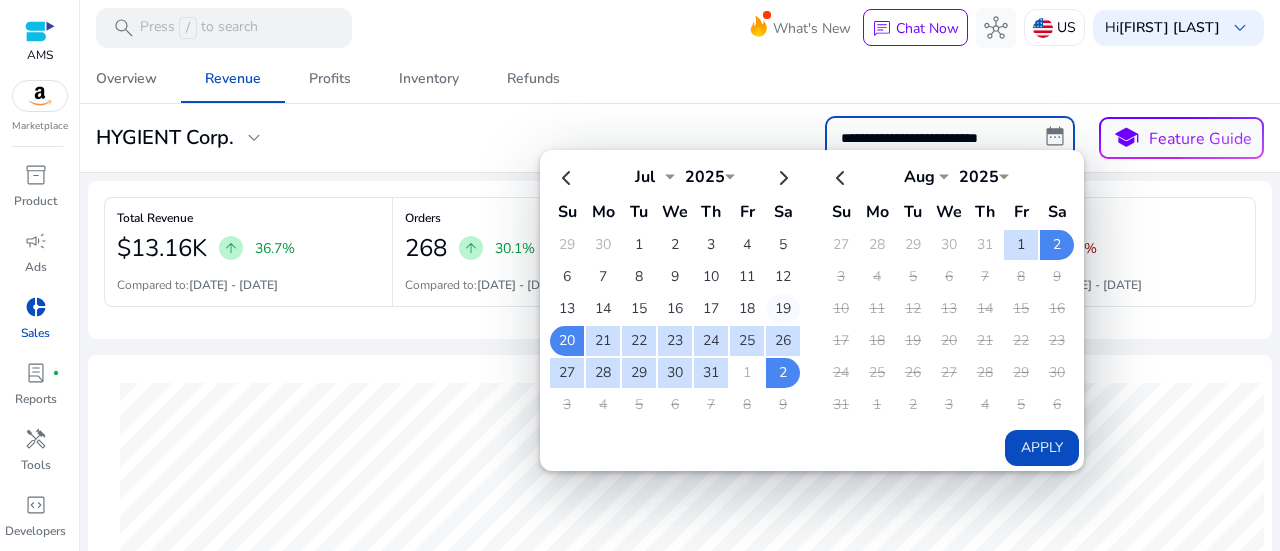 click on "19" 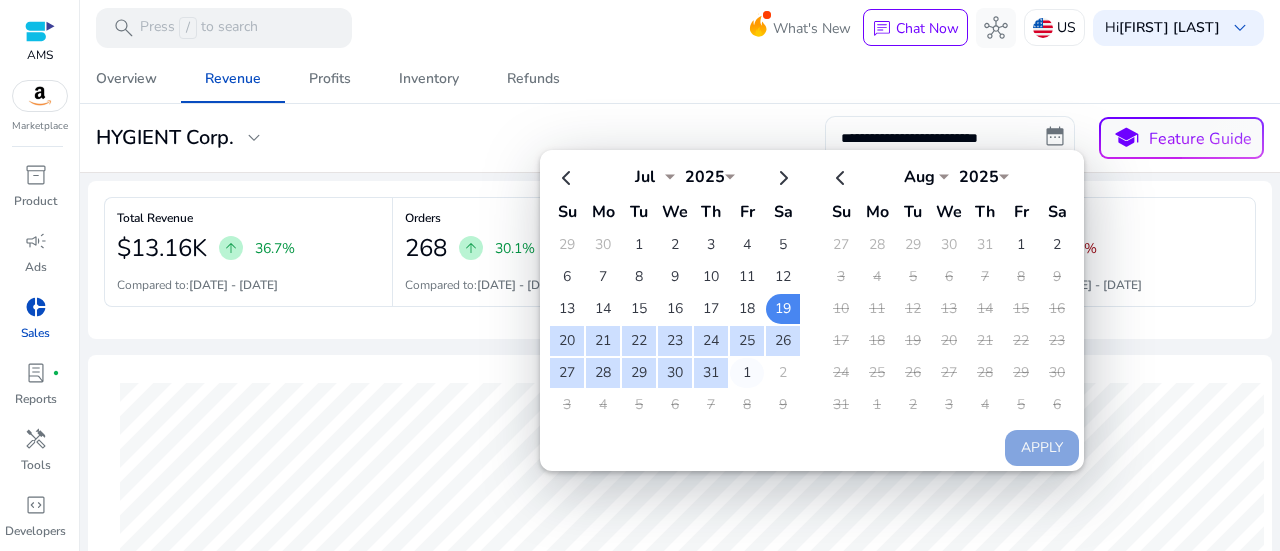 click on "1" 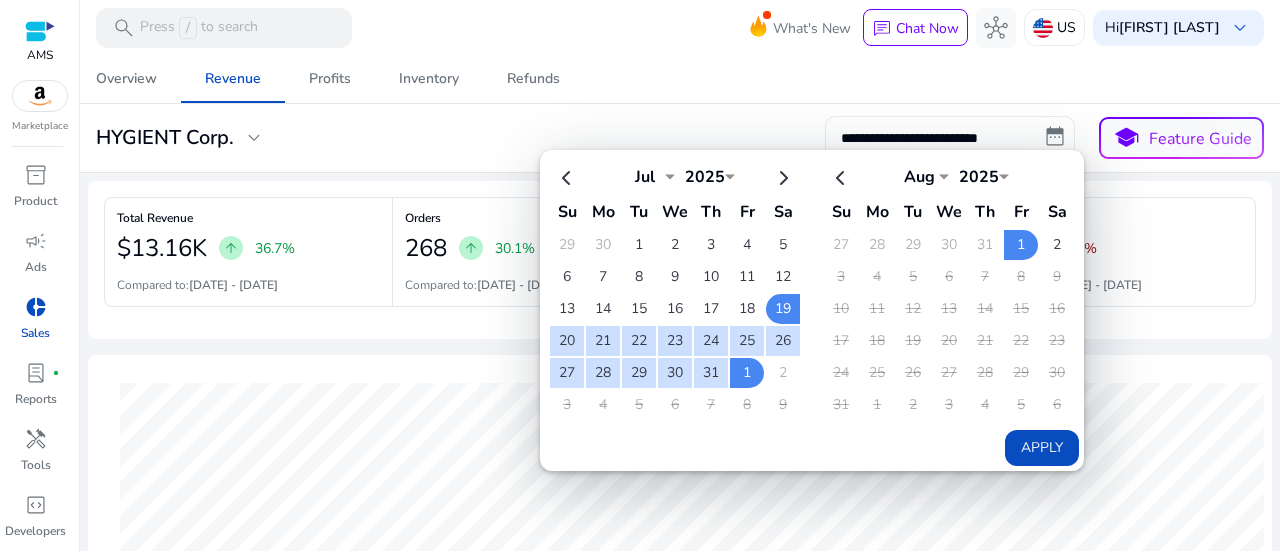 click on "Apply" 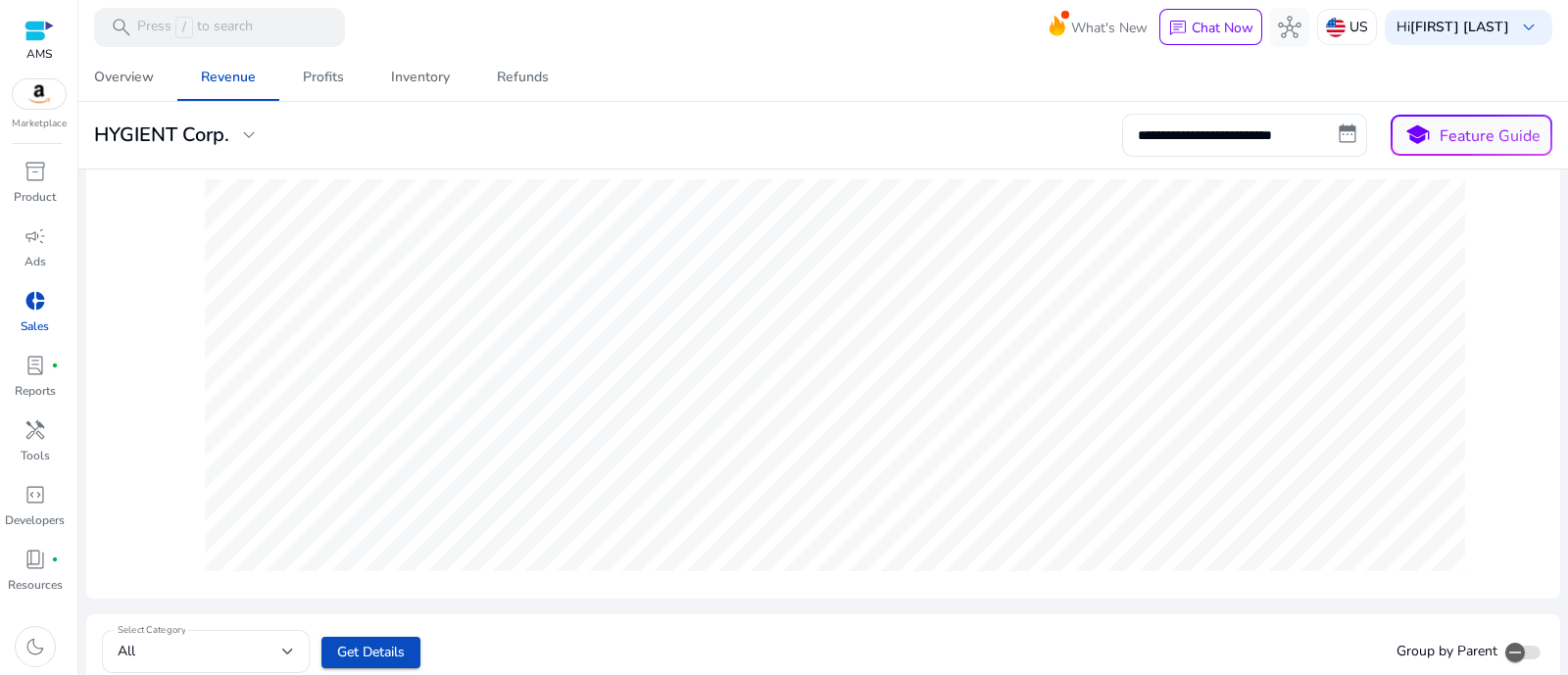 scroll, scrollTop: 195, scrollLeft: 0, axis: vertical 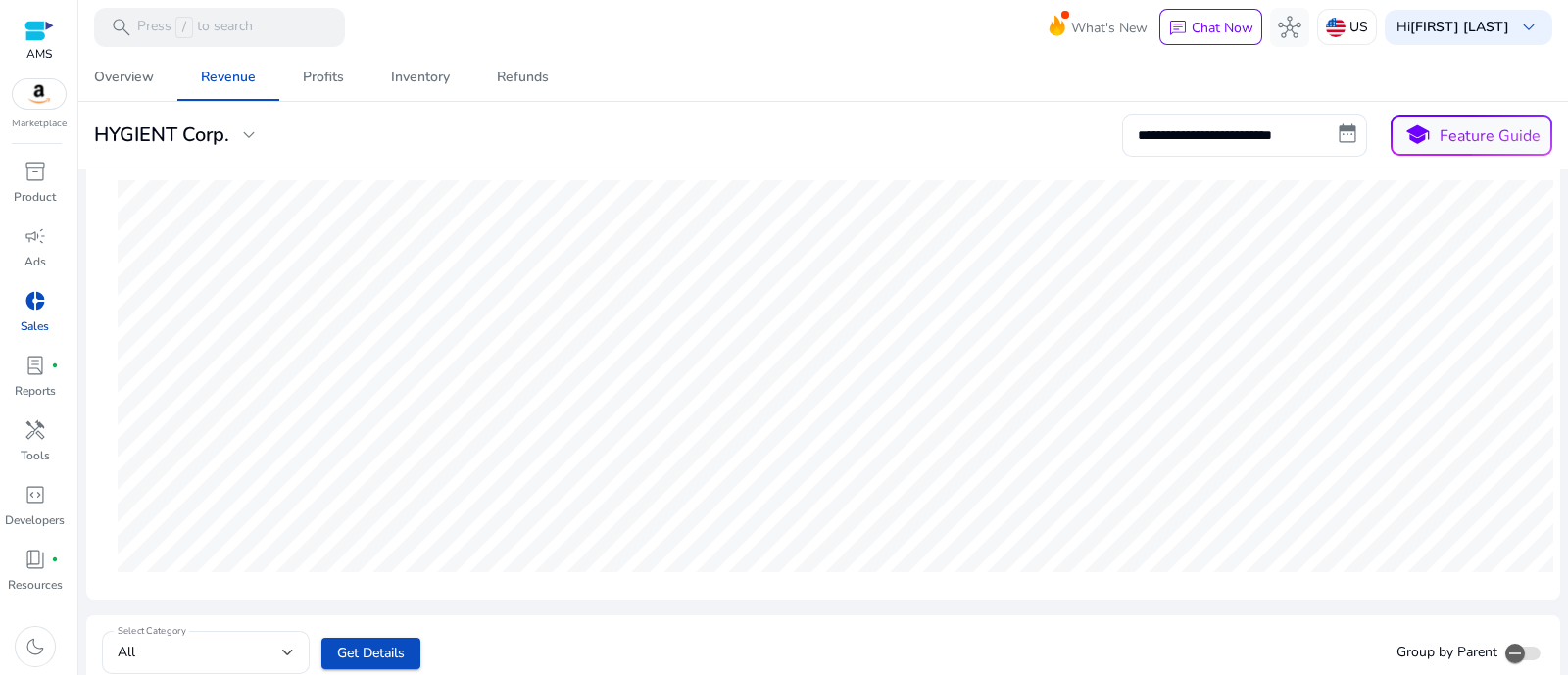 drag, startPoint x: 1253, startPoint y: 3, endPoint x: 855, endPoint y: 61, distance: 402.20393 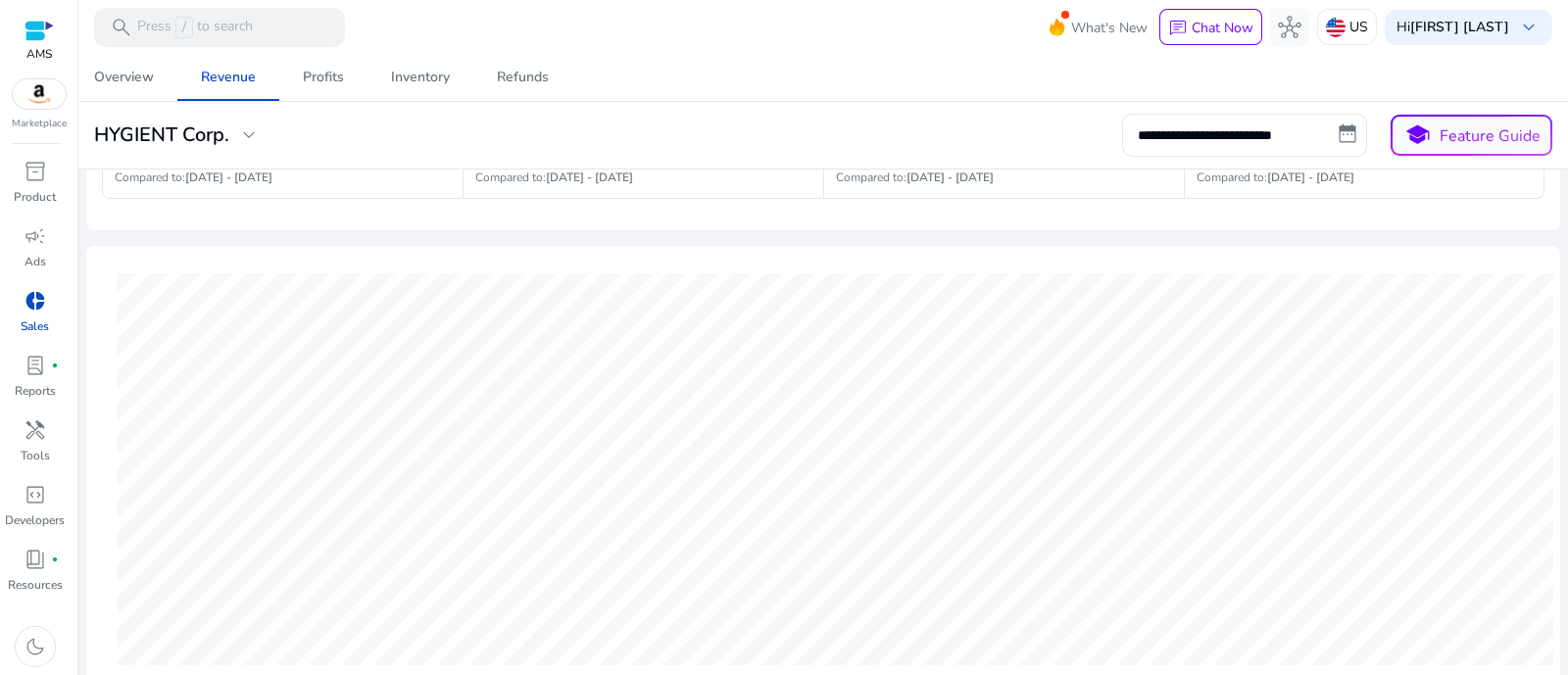scroll, scrollTop: 73, scrollLeft: 0, axis: vertical 